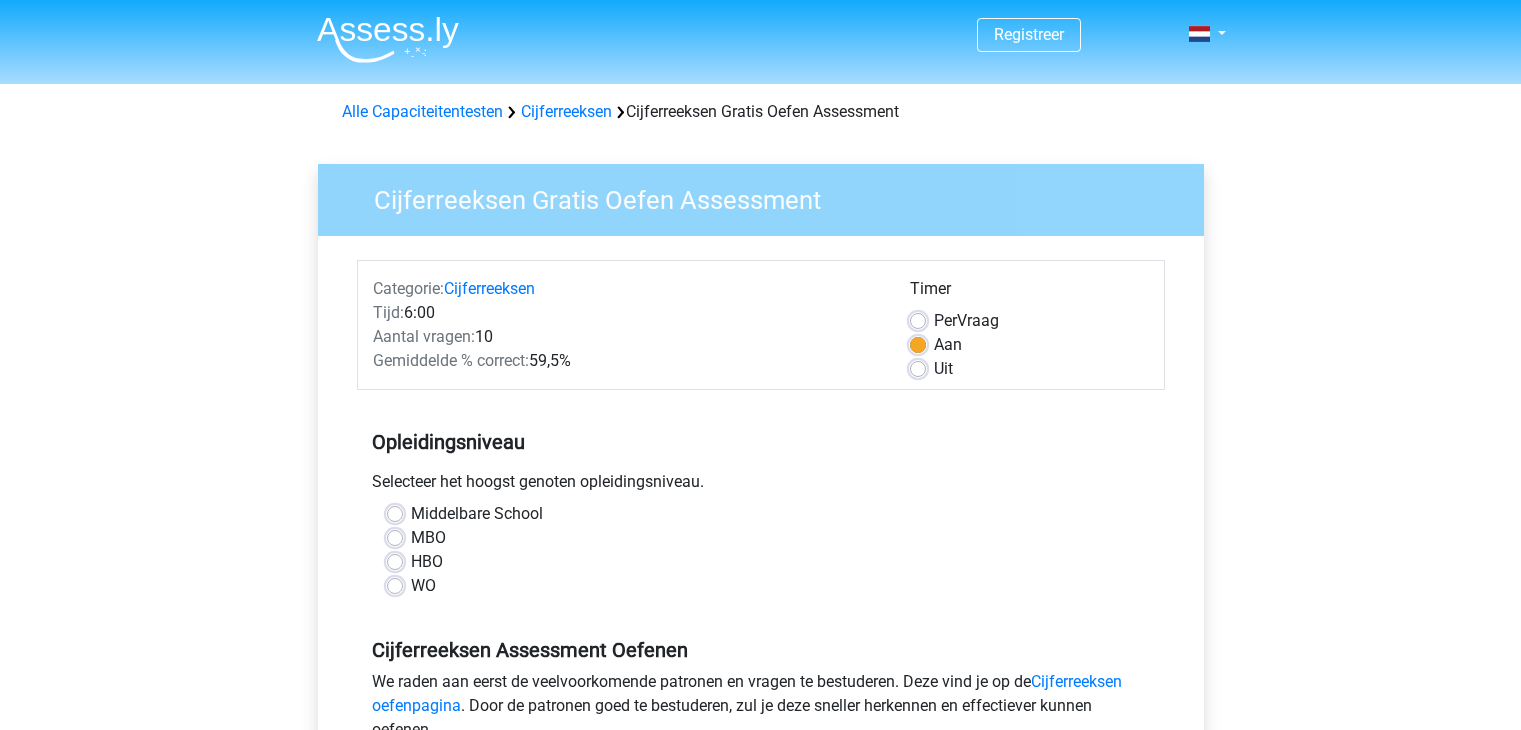 scroll, scrollTop: 0, scrollLeft: 0, axis: both 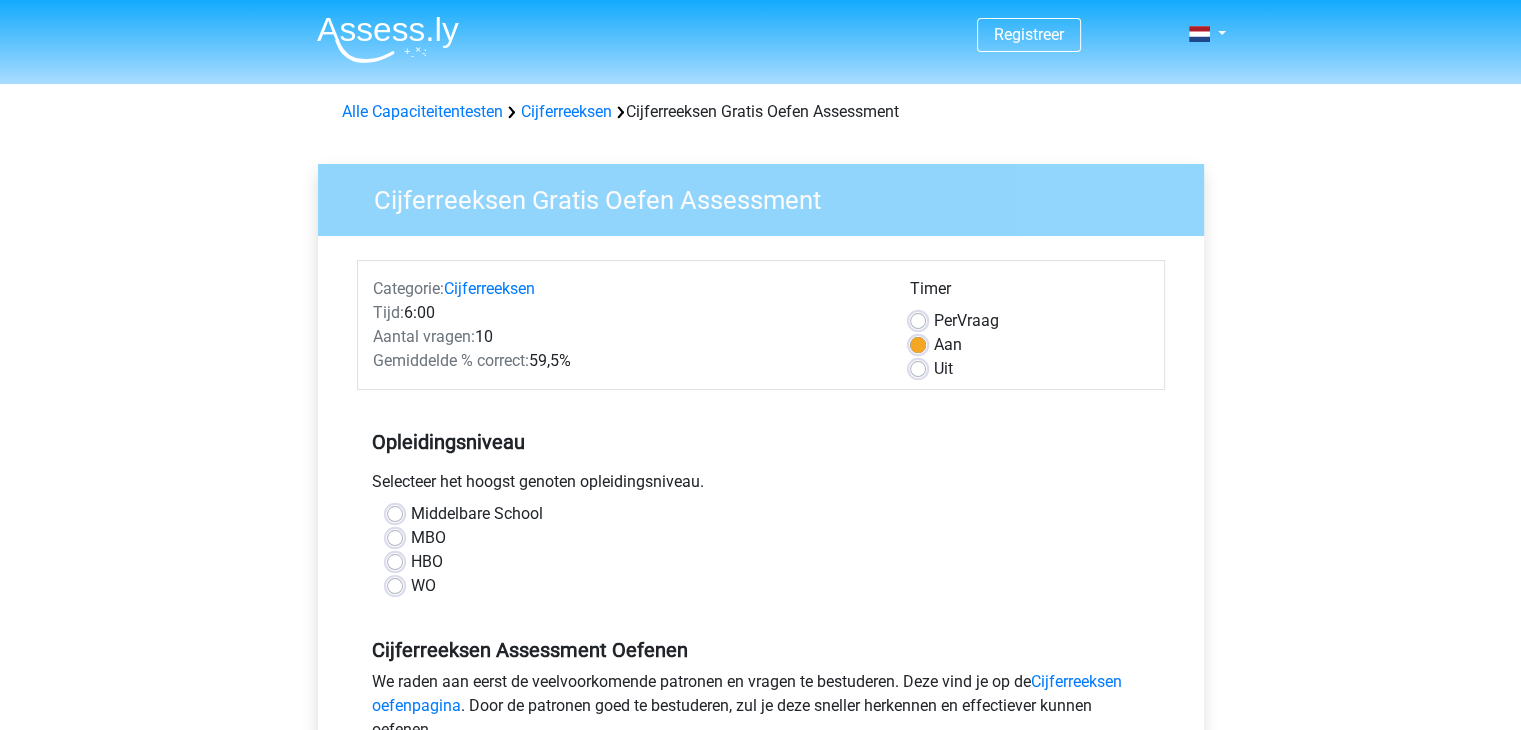 click on "WO" at bounding box center [761, 586] 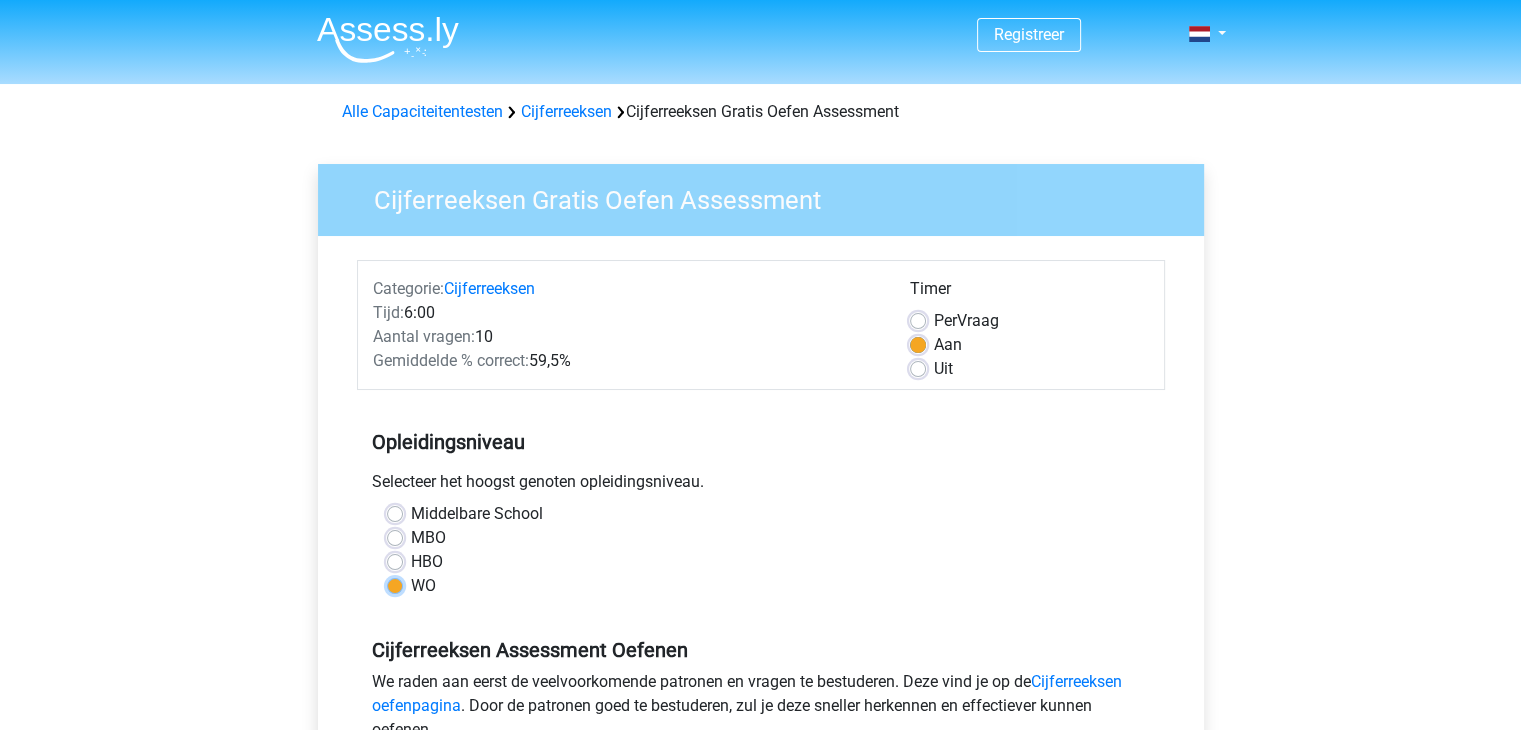click on "WO" at bounding box center (395, 584) 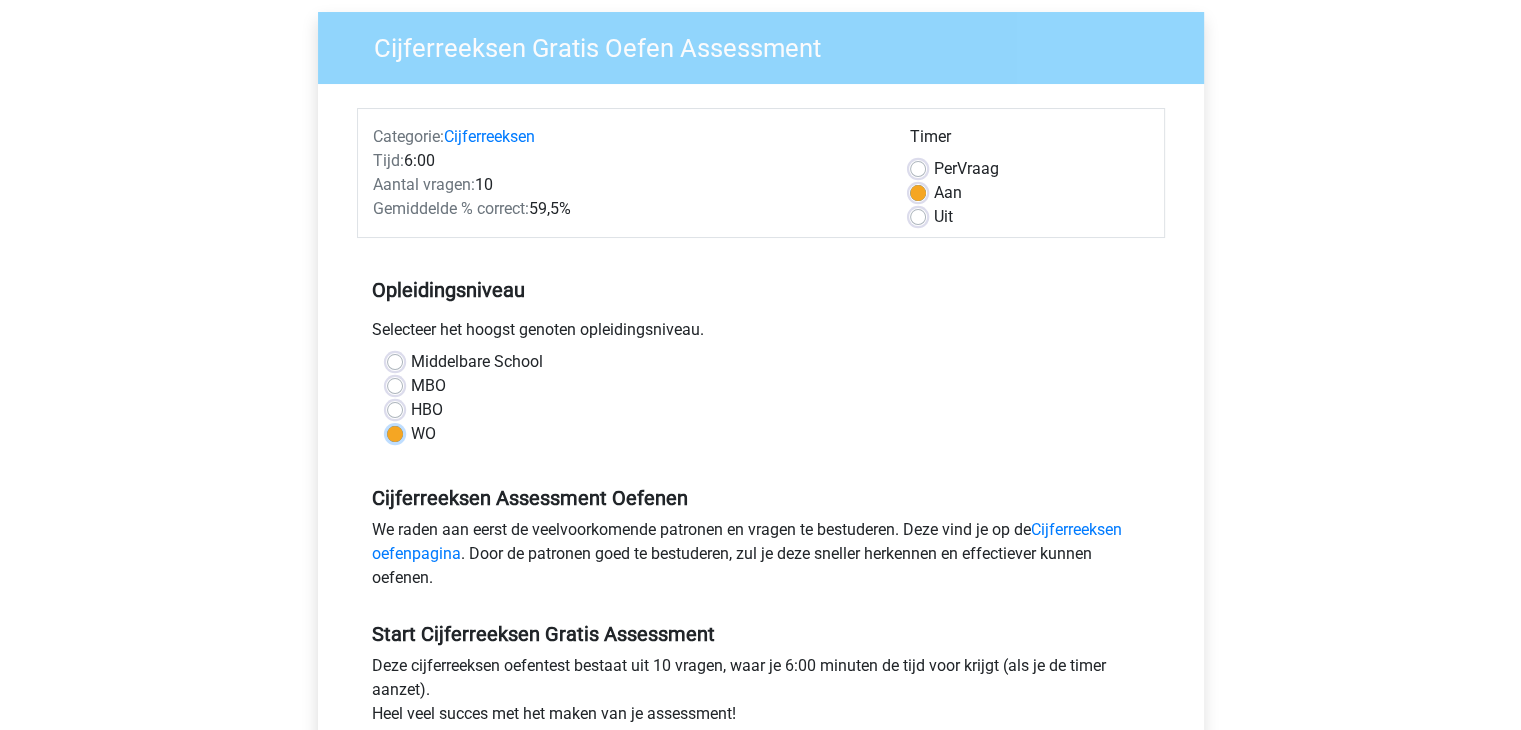 scroll, scrollTop: 500, scrollLeft: 0, axis: vertical 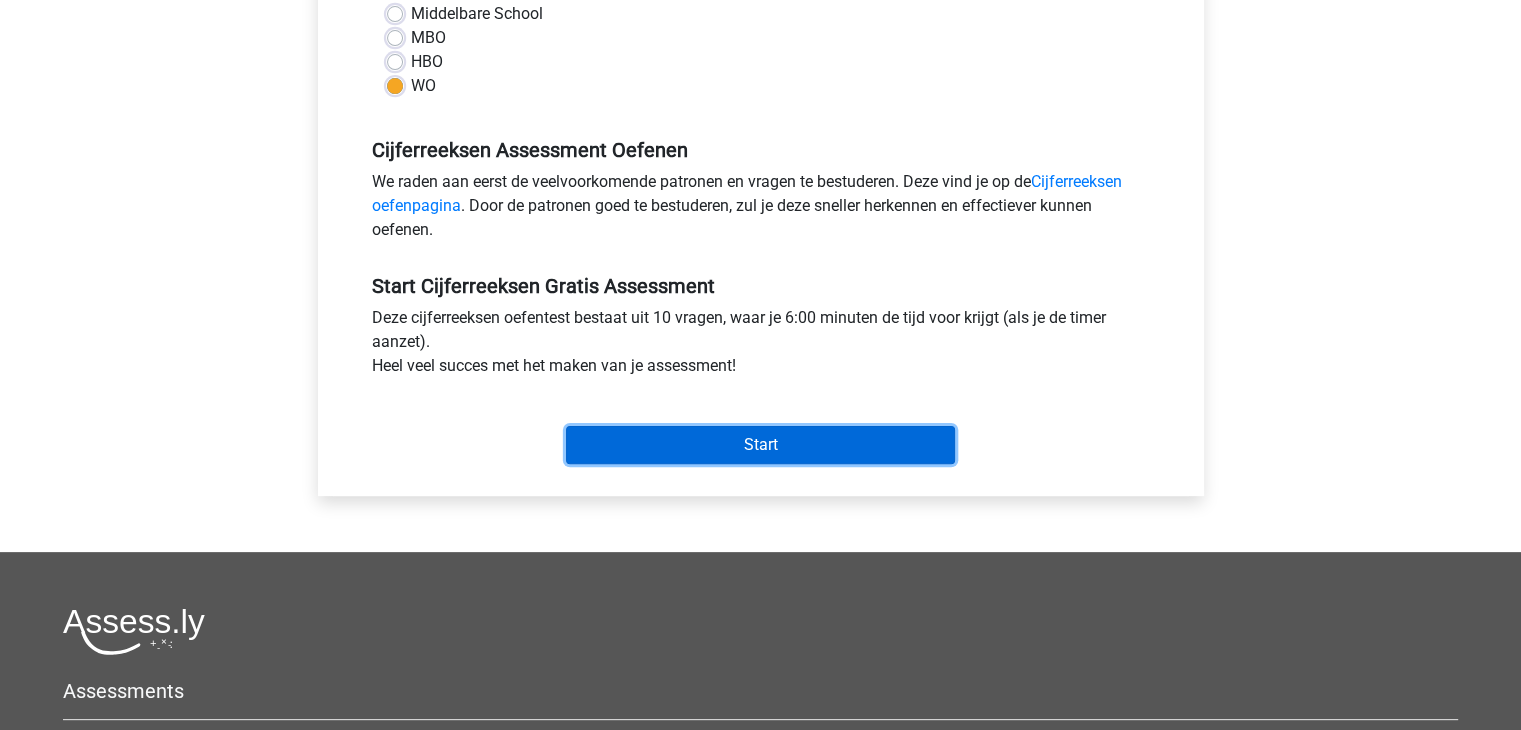 click on "Start" at bounding box center (760, 445) 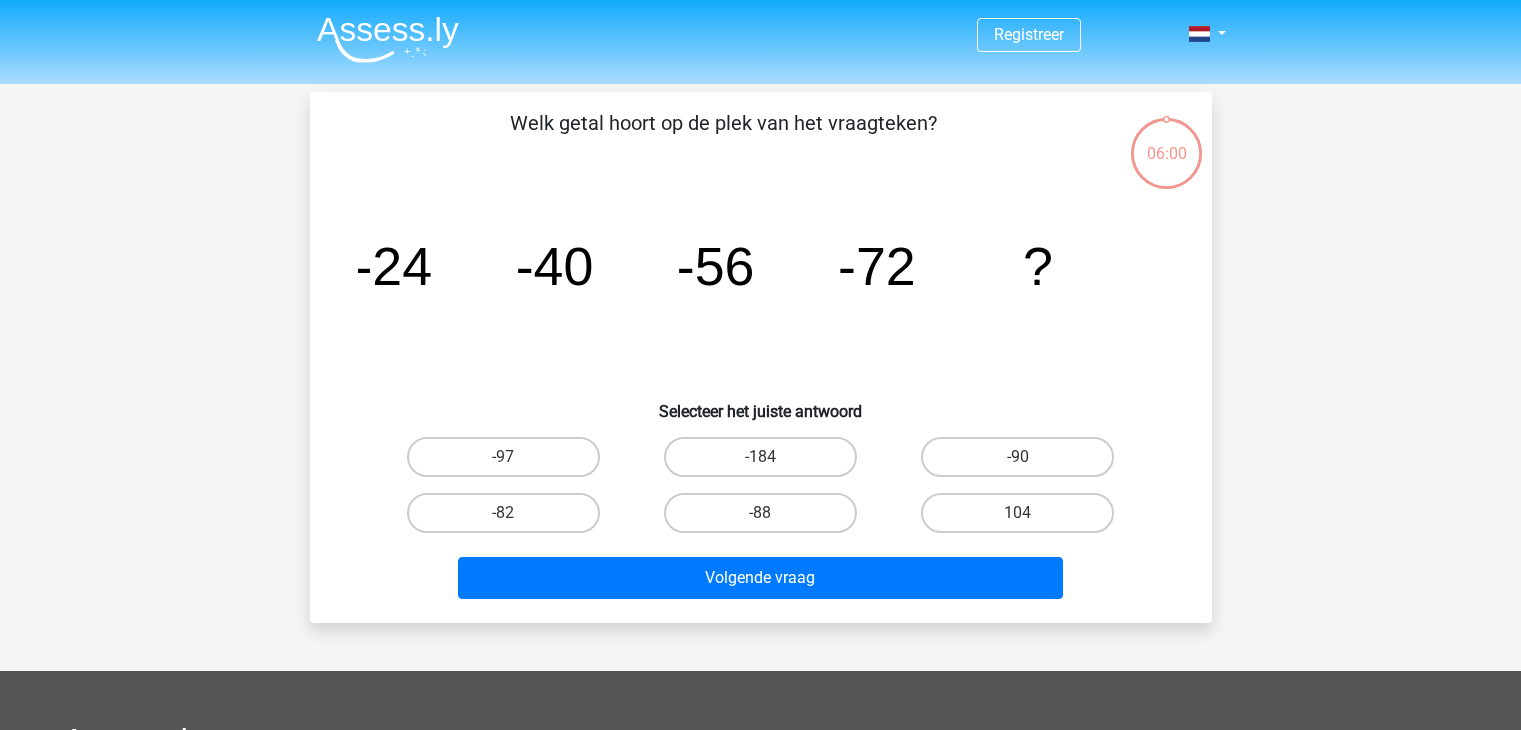 scroll, scrollTop: 0, scrollLeft: 0, axis: both 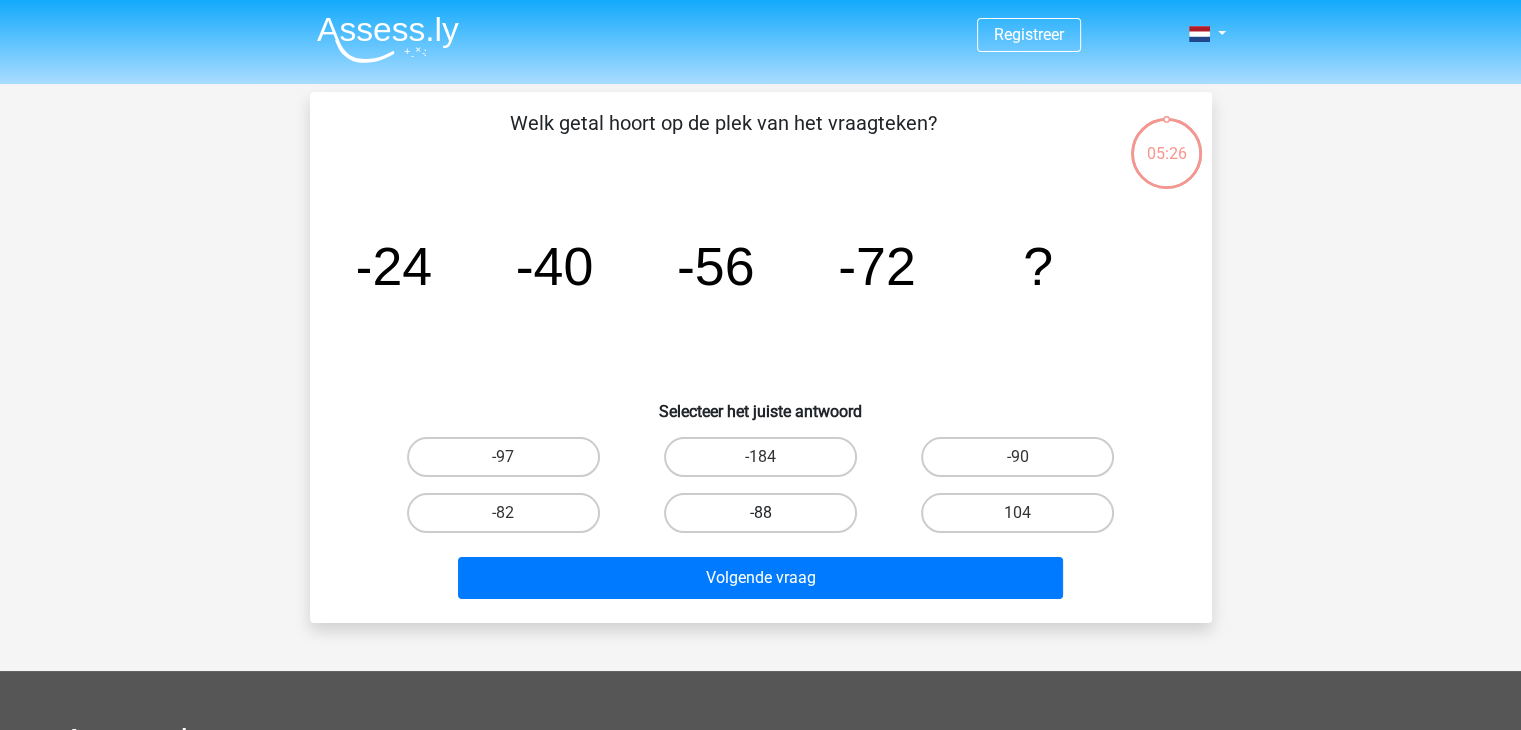 click on "-88" at bounding box center (760, 513) 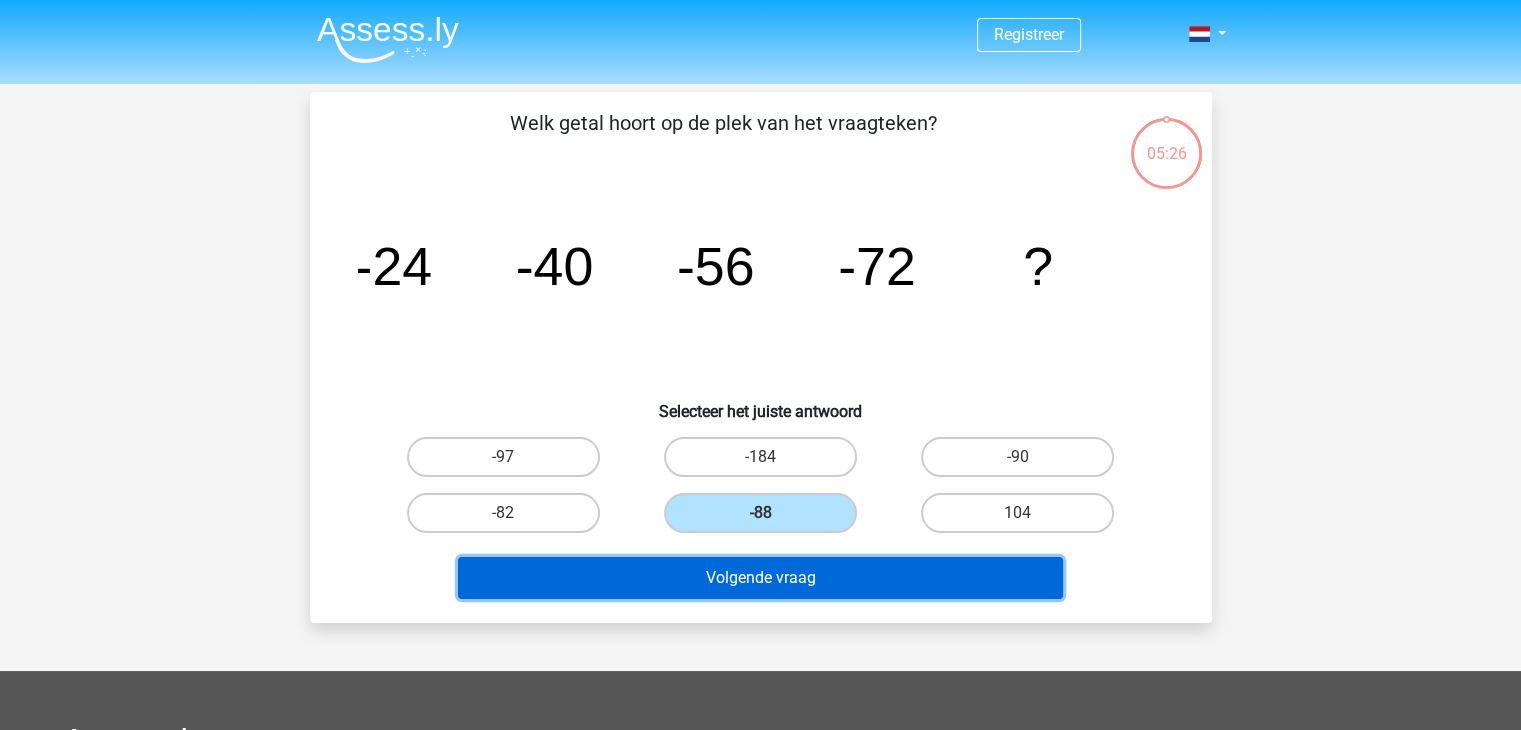 click on "Volgende vraag" at bounding box center [760, 578] 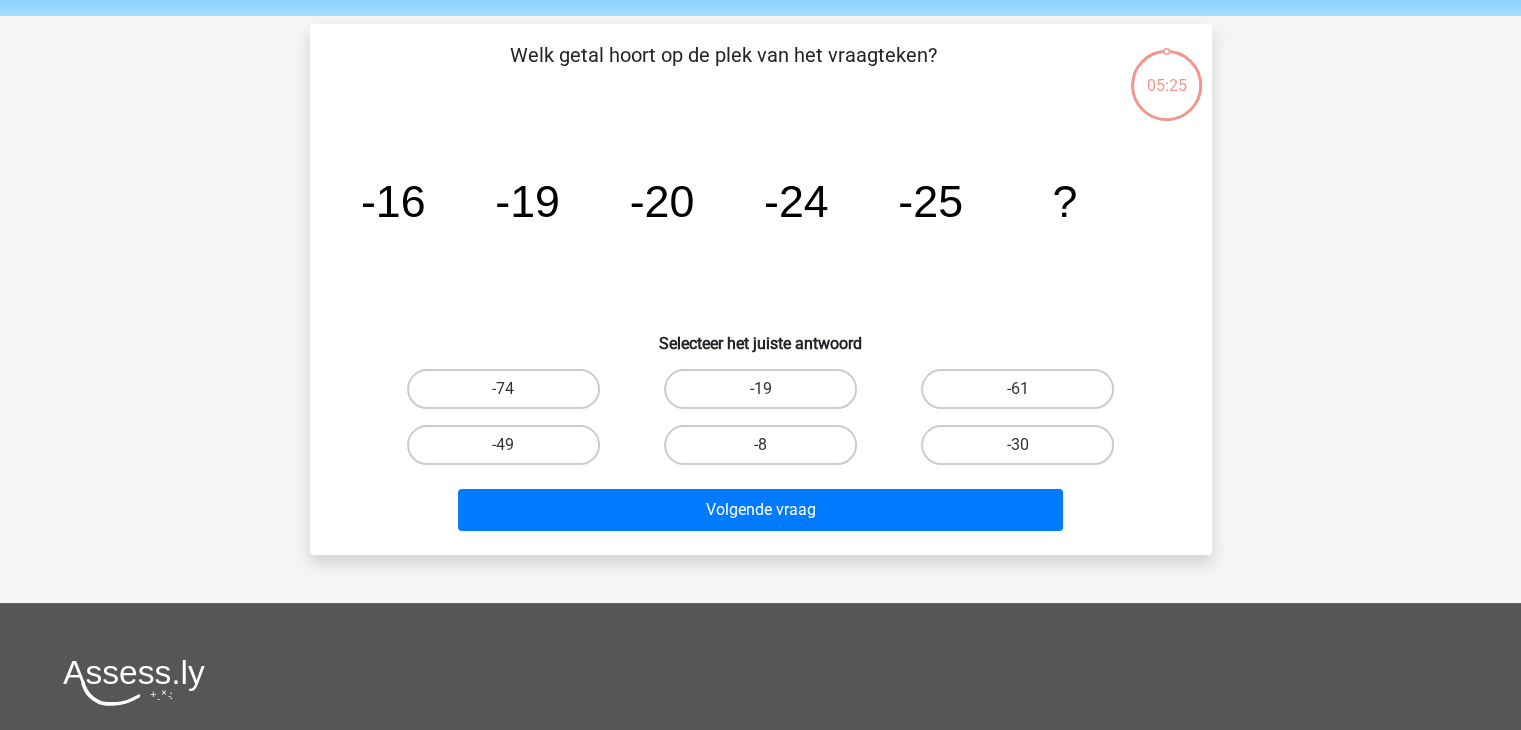 scroll, scrollTop: 92, scrollLeft: 0, axis: vertical 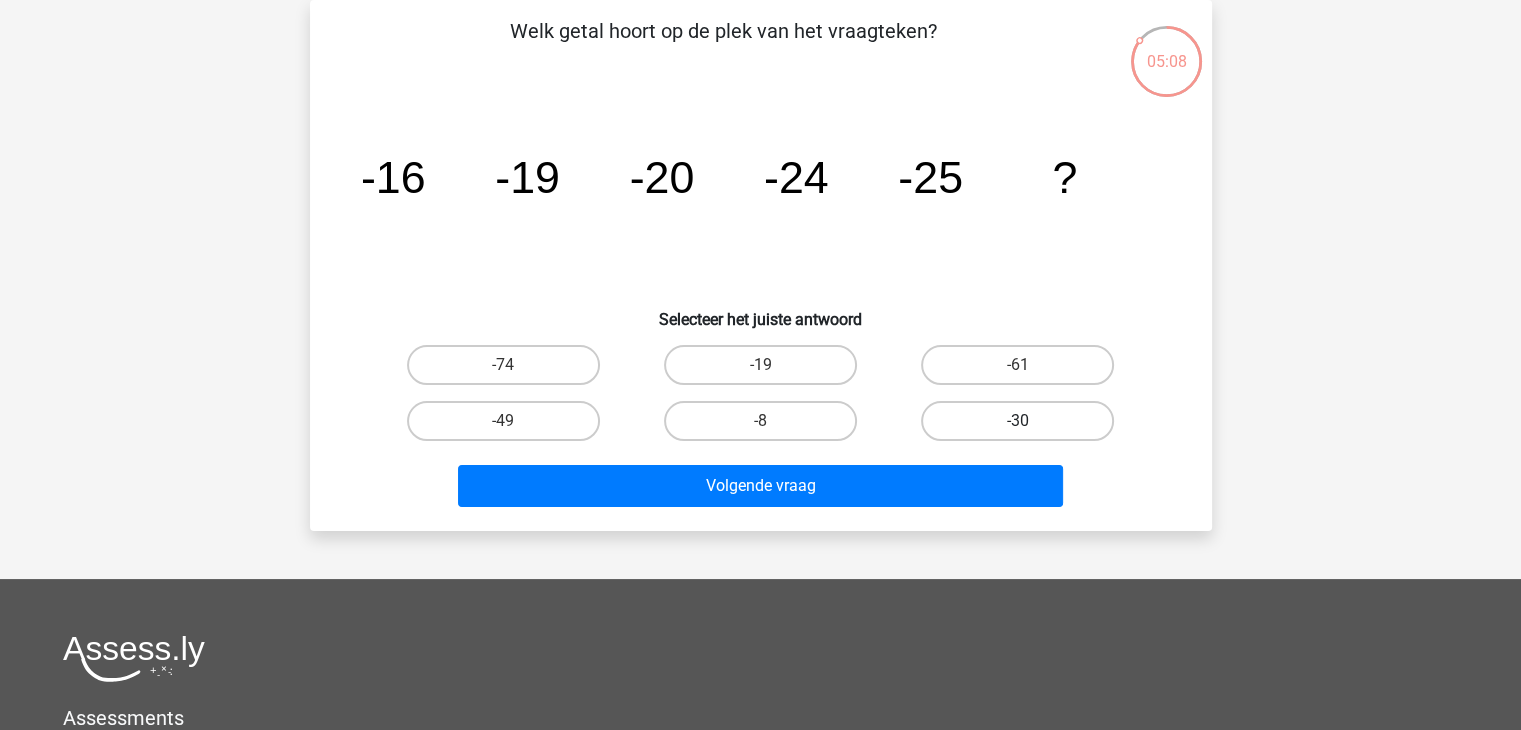 click on "-30" at bounding box center (1017, 421) 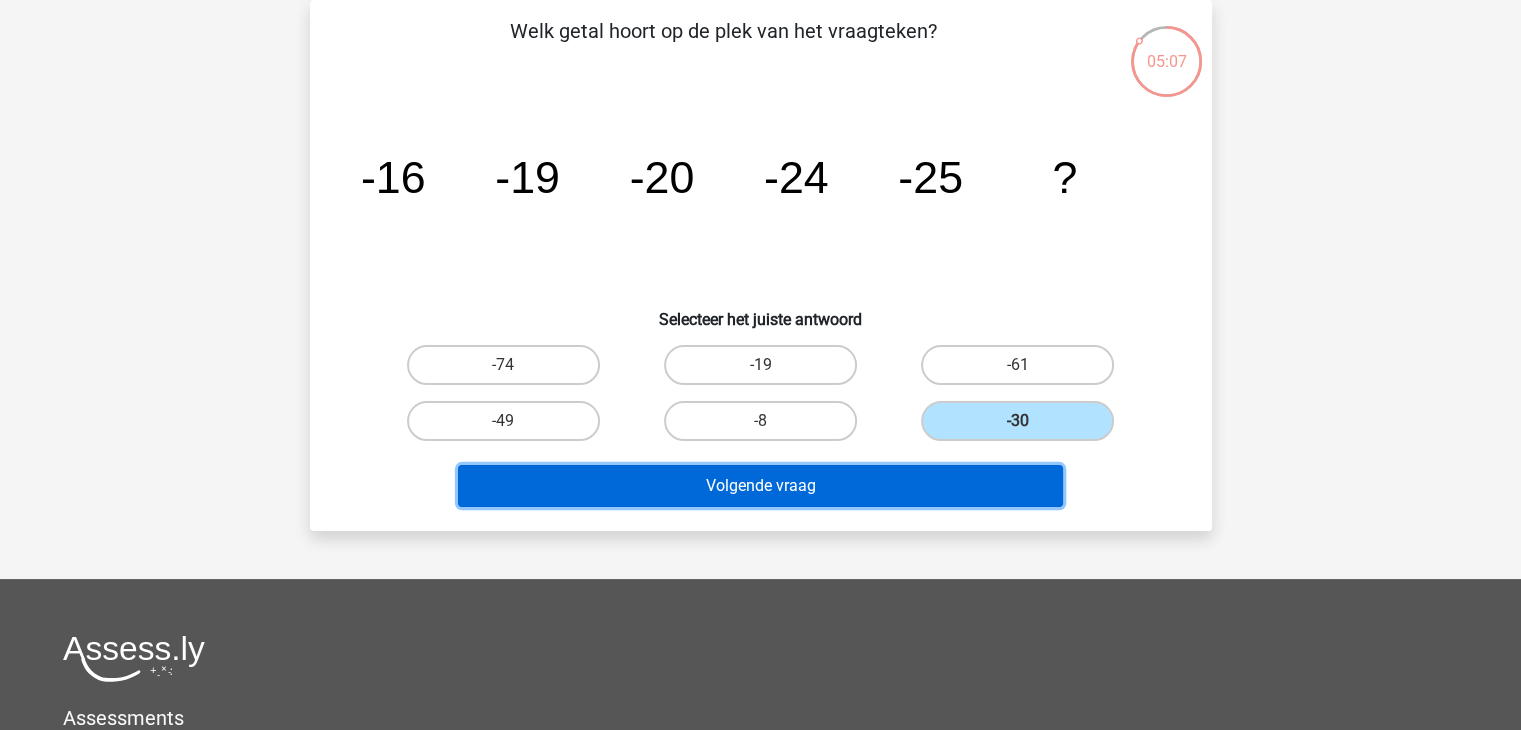 click on "Volgende vraag" at bounding box center (760, 486) 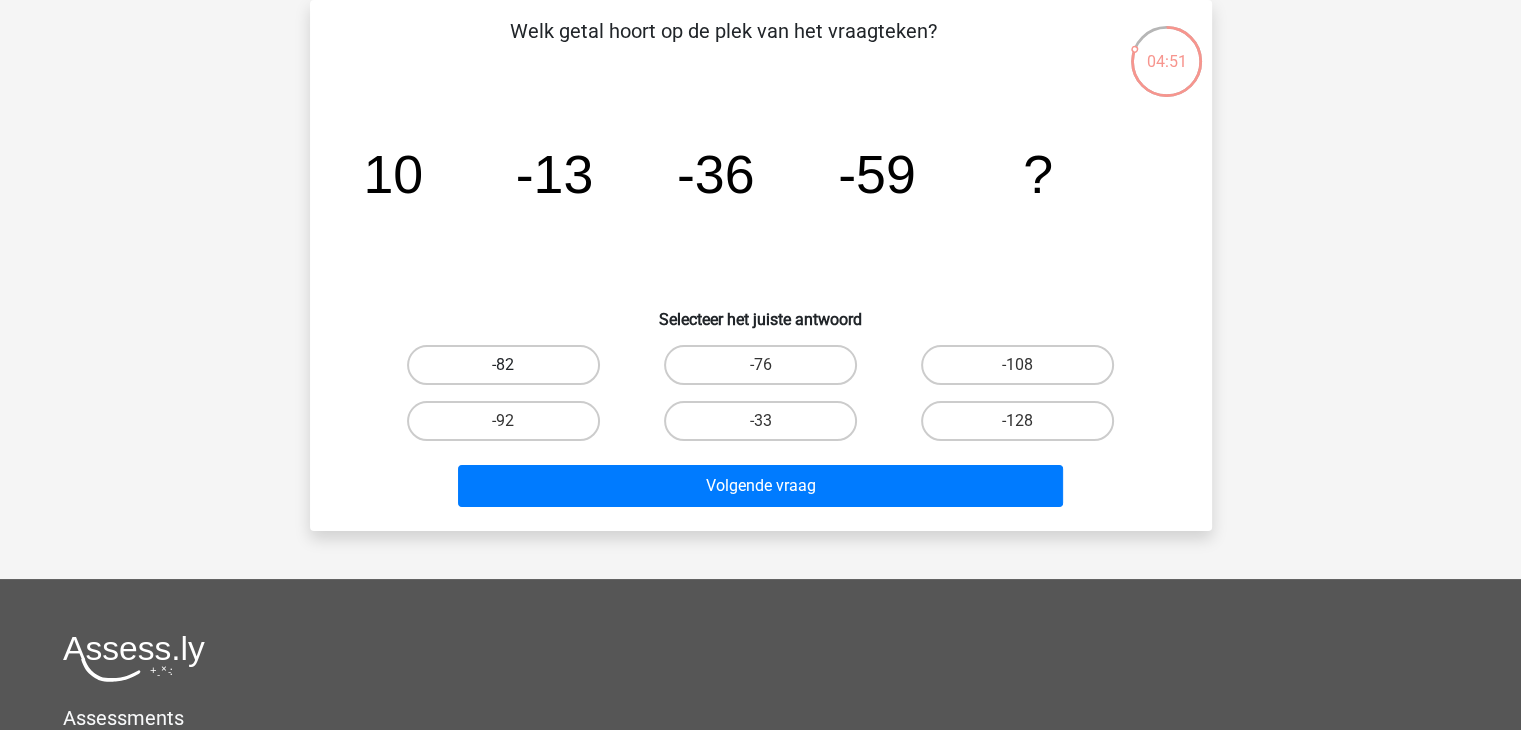click on "-82" at bounding box center (503, 365) 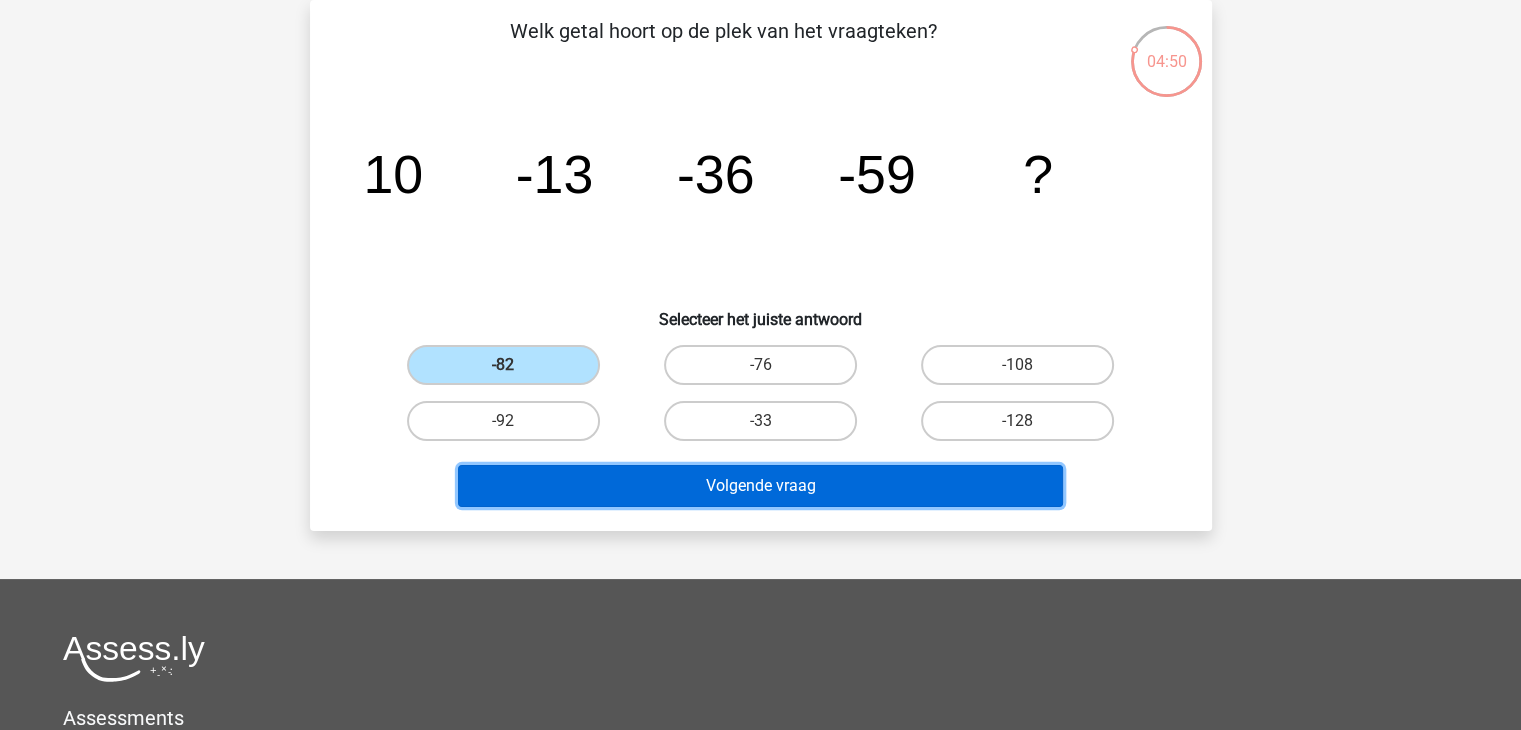 click on "Volgende vraag" at bounding box center [760, 486] 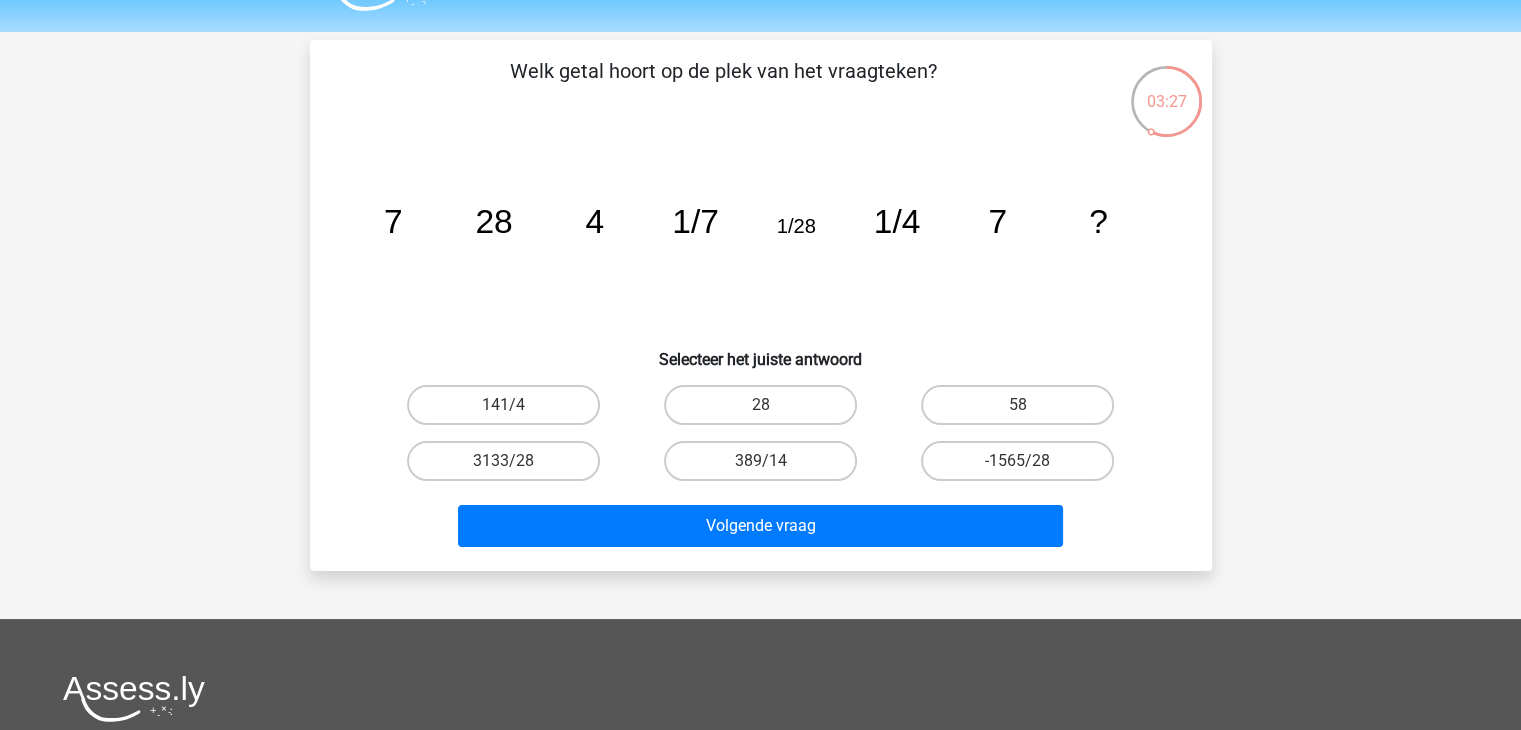 scroll, scrollTop: 100, scrollLeft: 0, axis: vertical 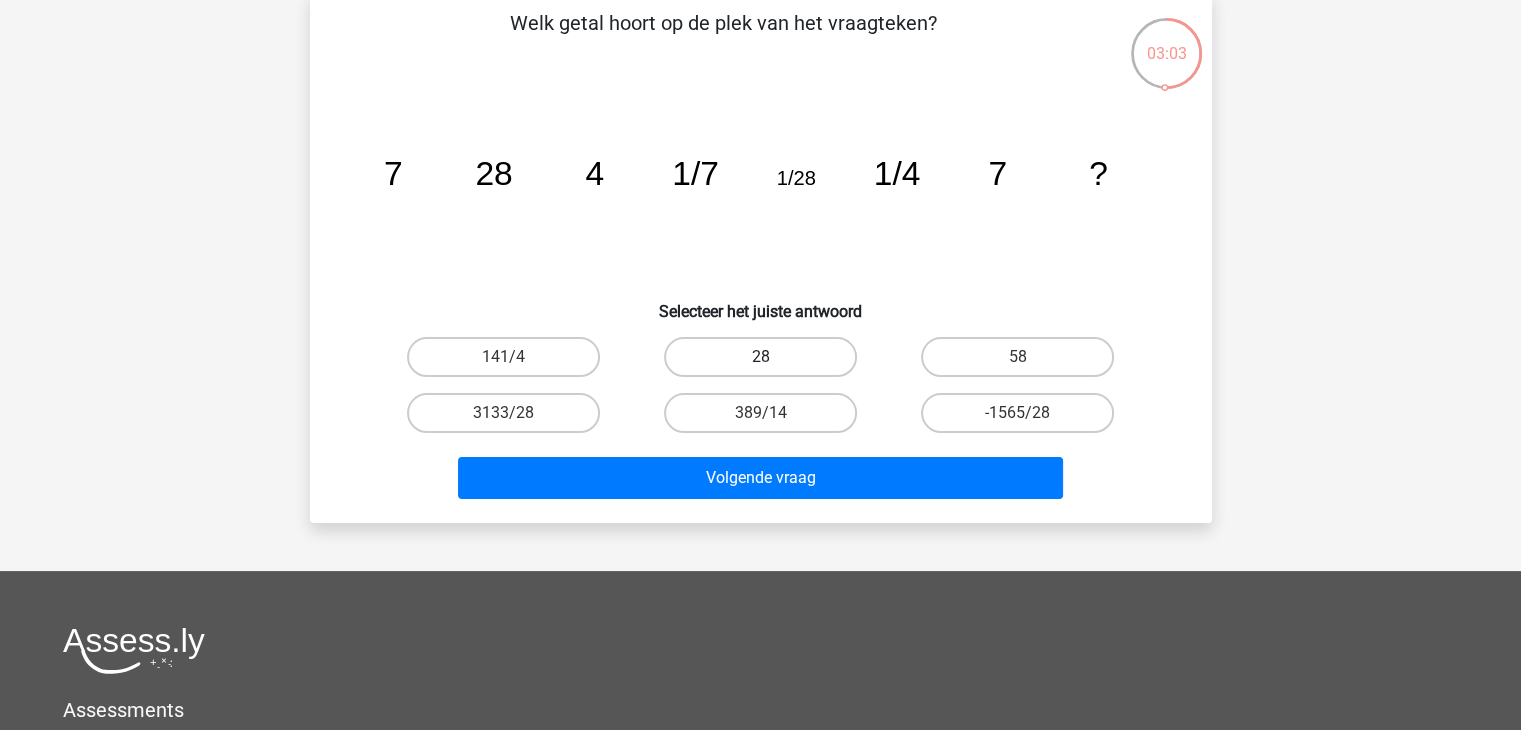 click on "28" at bounding box center (760, 357) 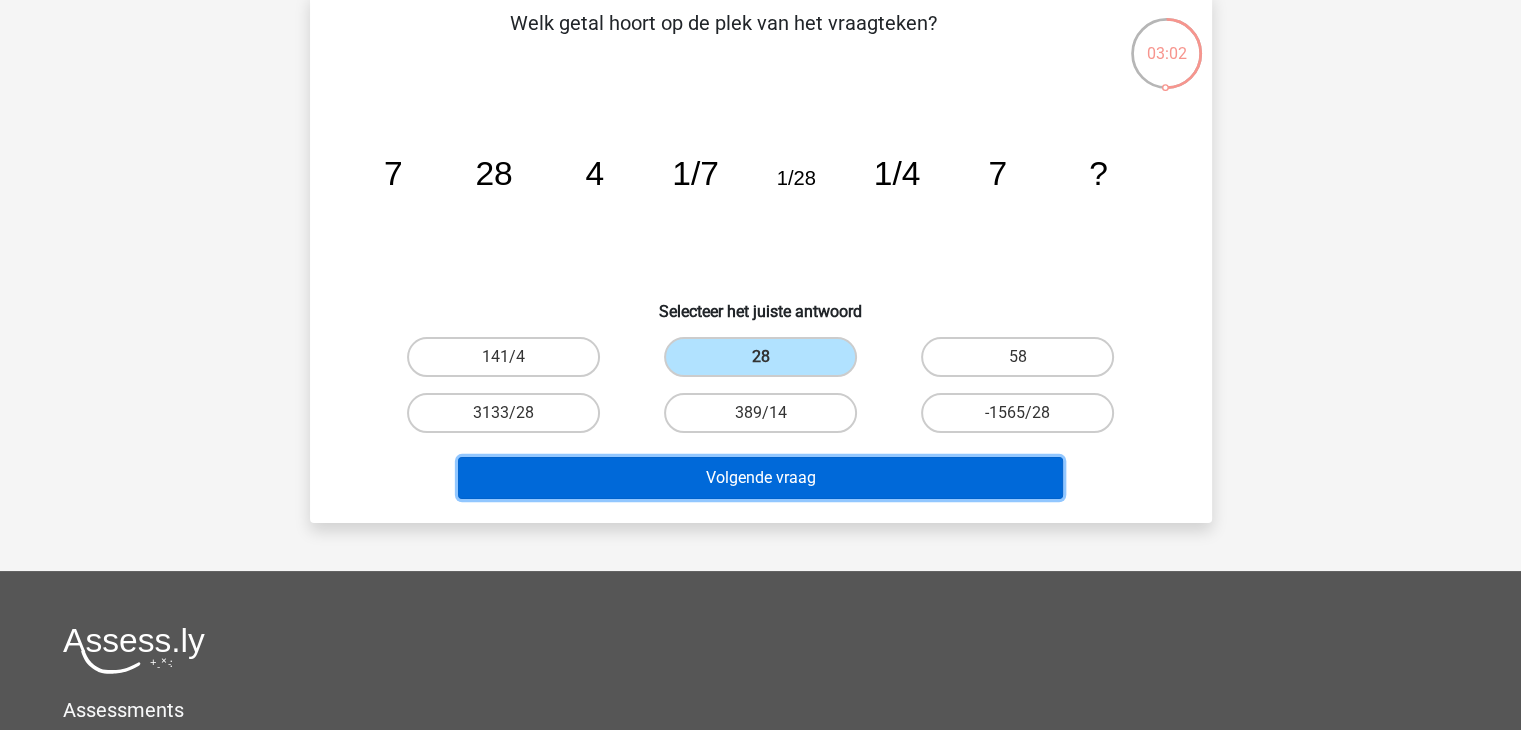 click on "Volgende vraag" at bounding box center (760, 478) 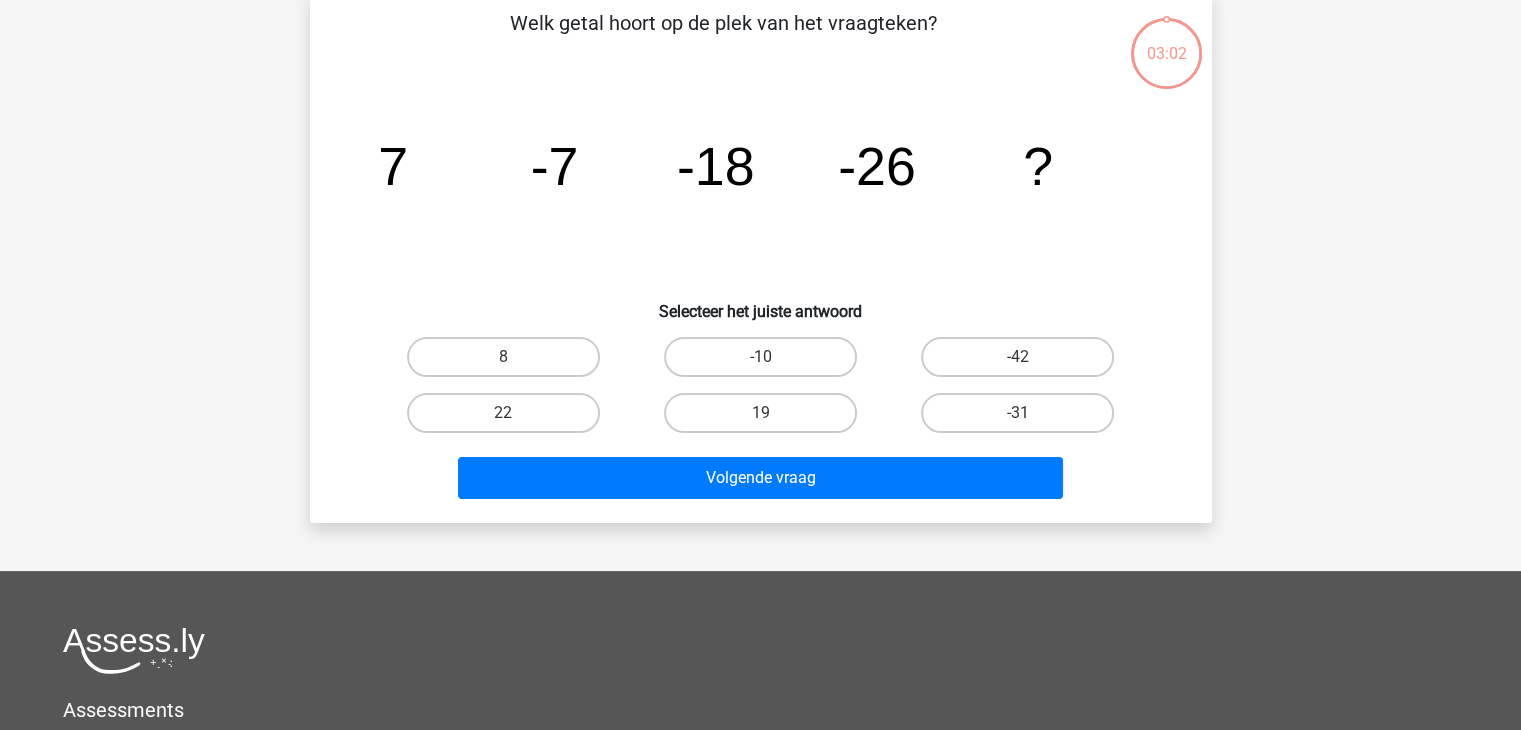 scroll, scrollTop: 92, scrollLeft: 0, axis: vertical 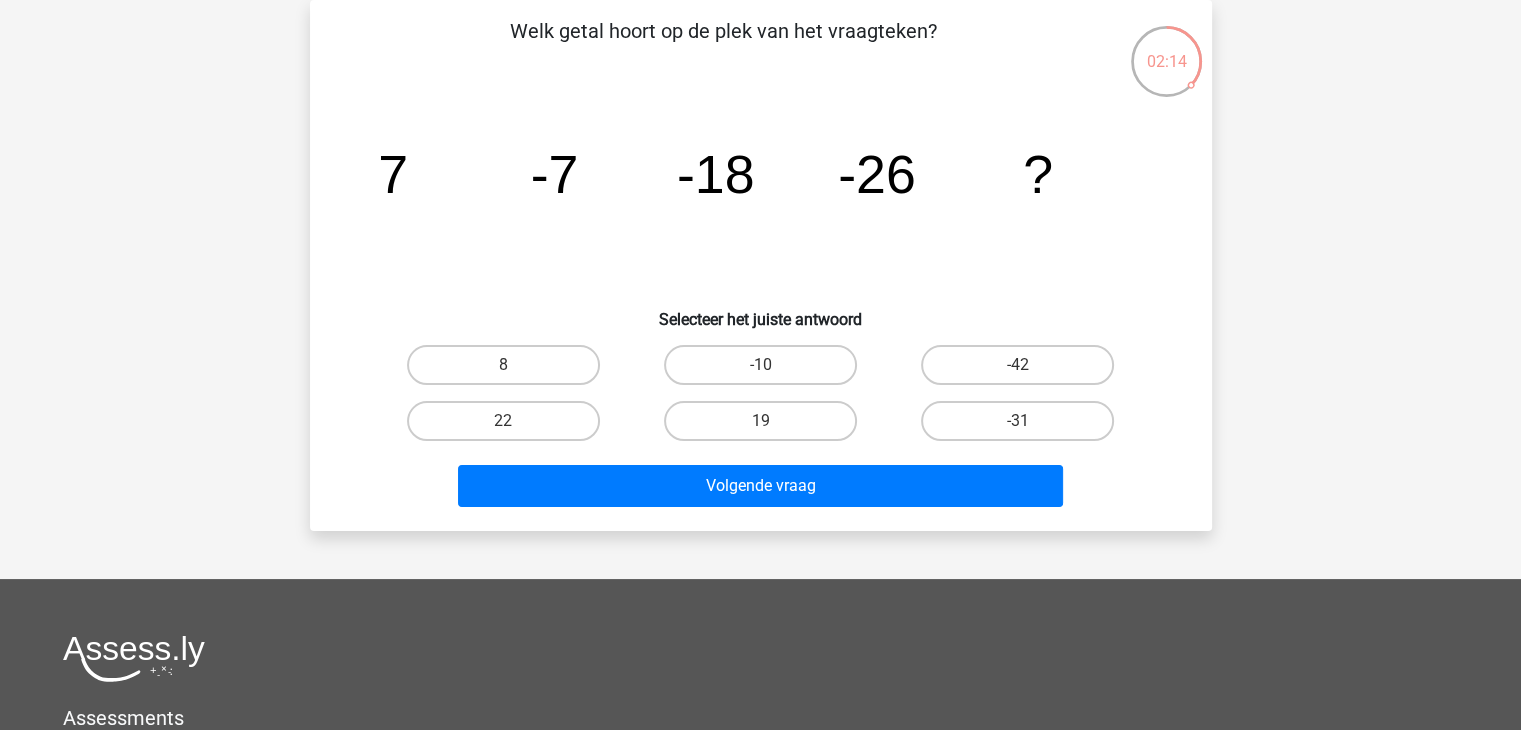 click on "-31" at bounding box center (1017, 421) 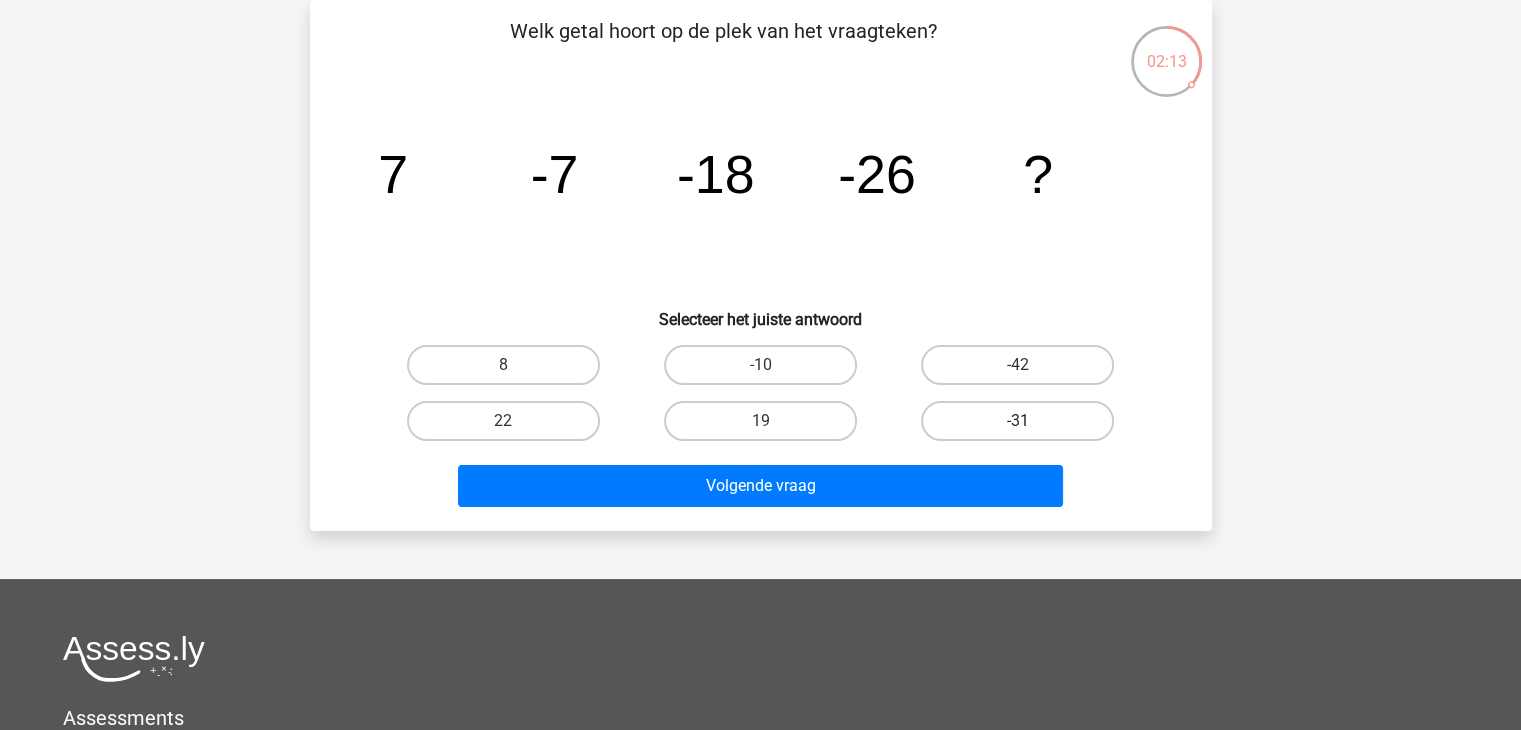 click on "-31" at bounding box center (1017, 421) 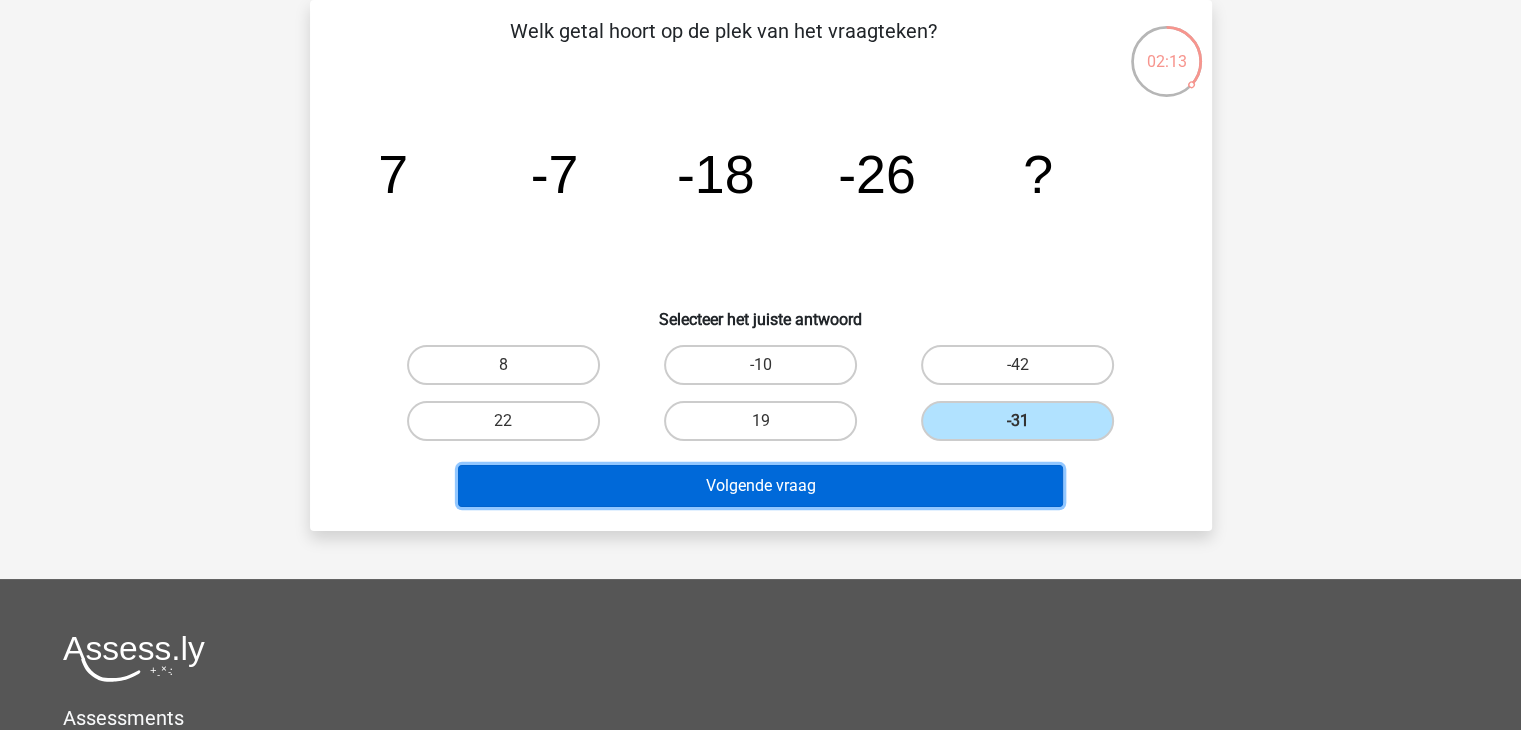 click on "Volgende vraag" at bounding box center (760, 486) 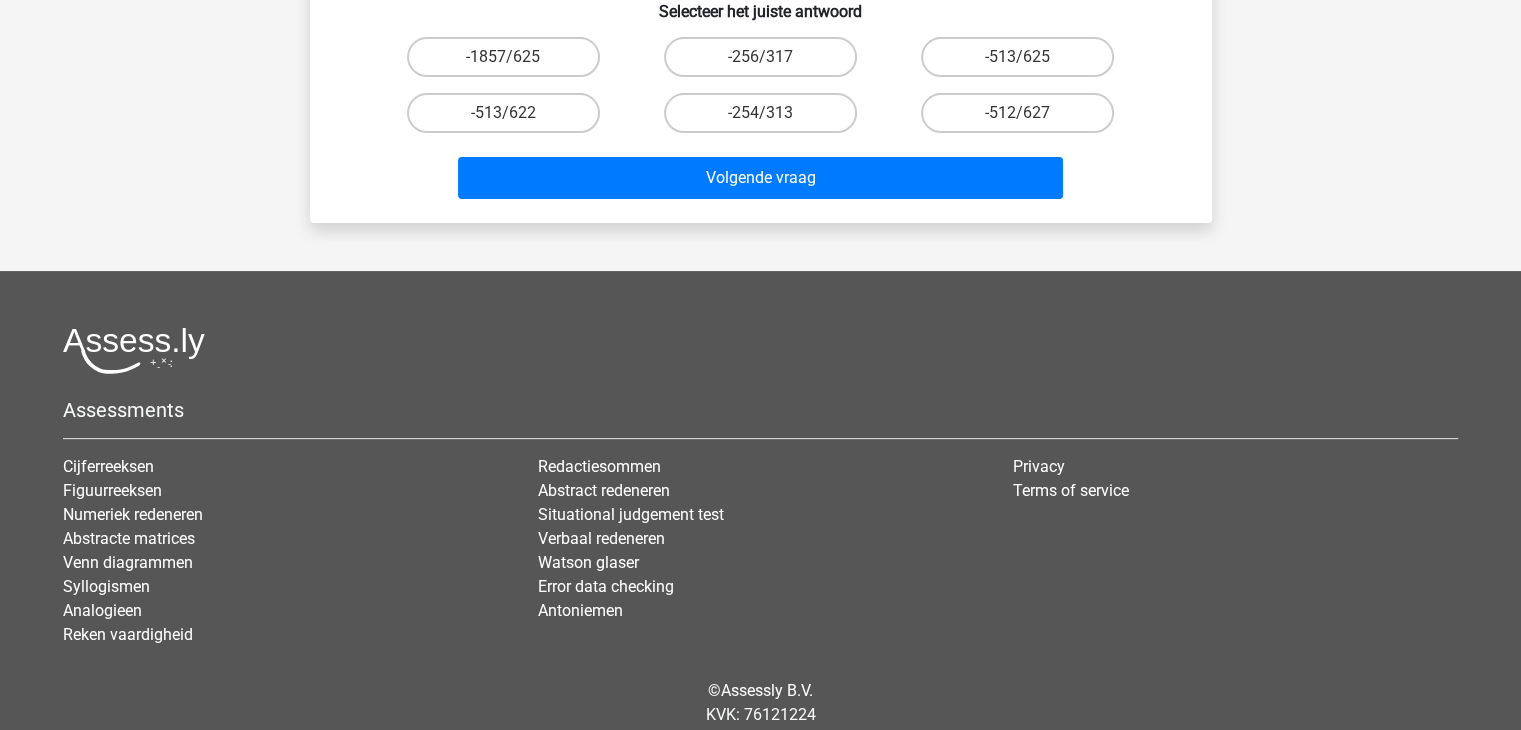 scroll, scrollTop: 0, scrollLeft: 0, axis: both 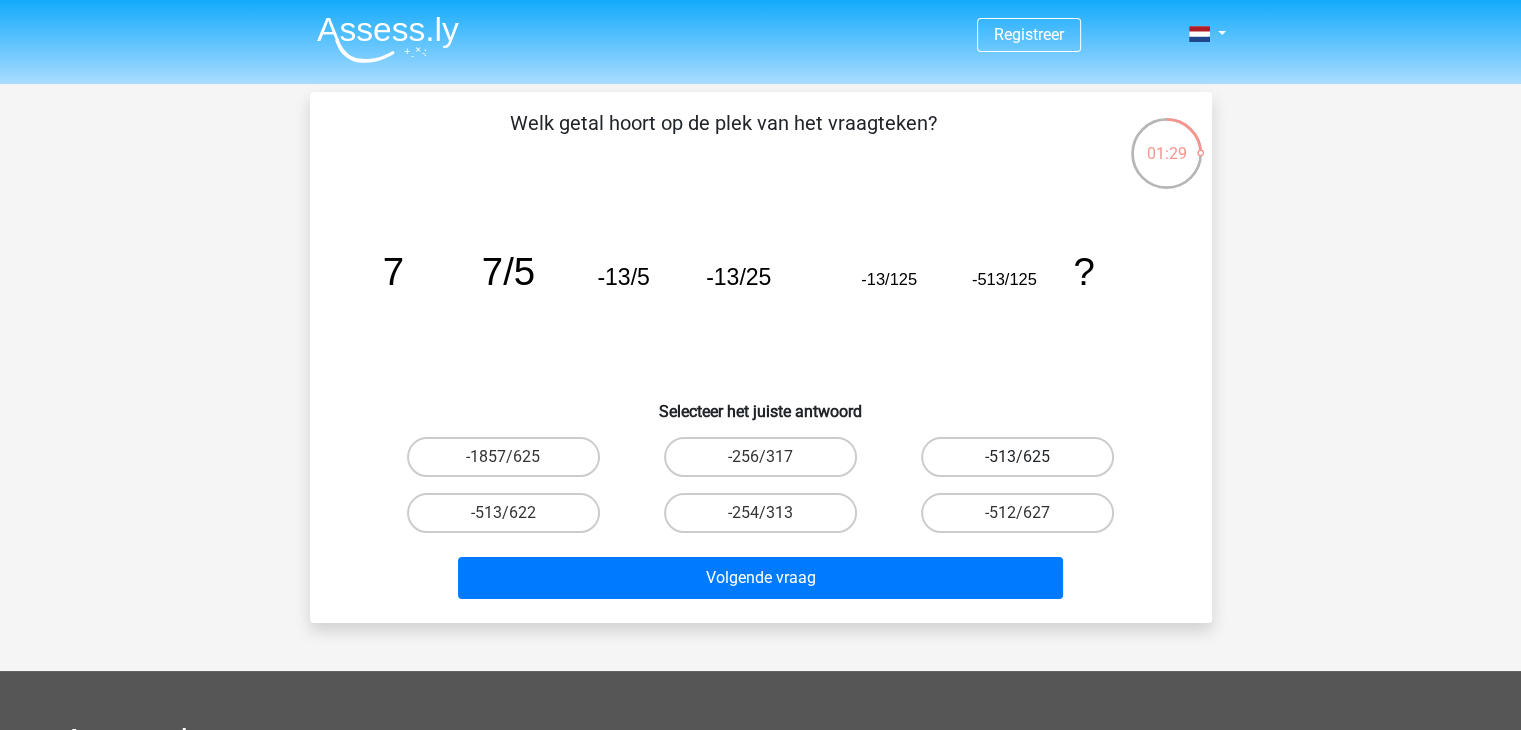 click on "-513/625" at bounding box center [1017, 457] 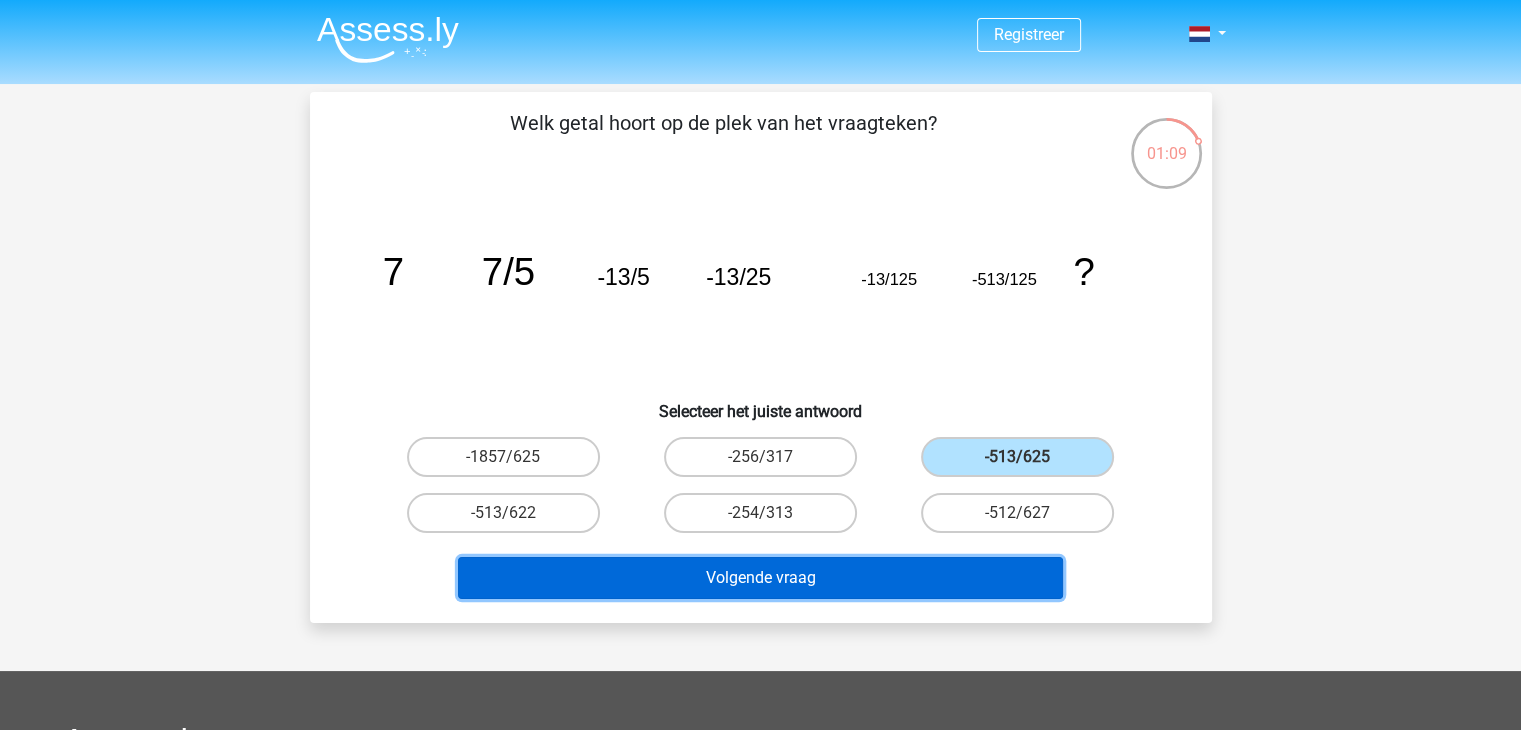click on "Volgende vraag" at bounding box center [760, 578] 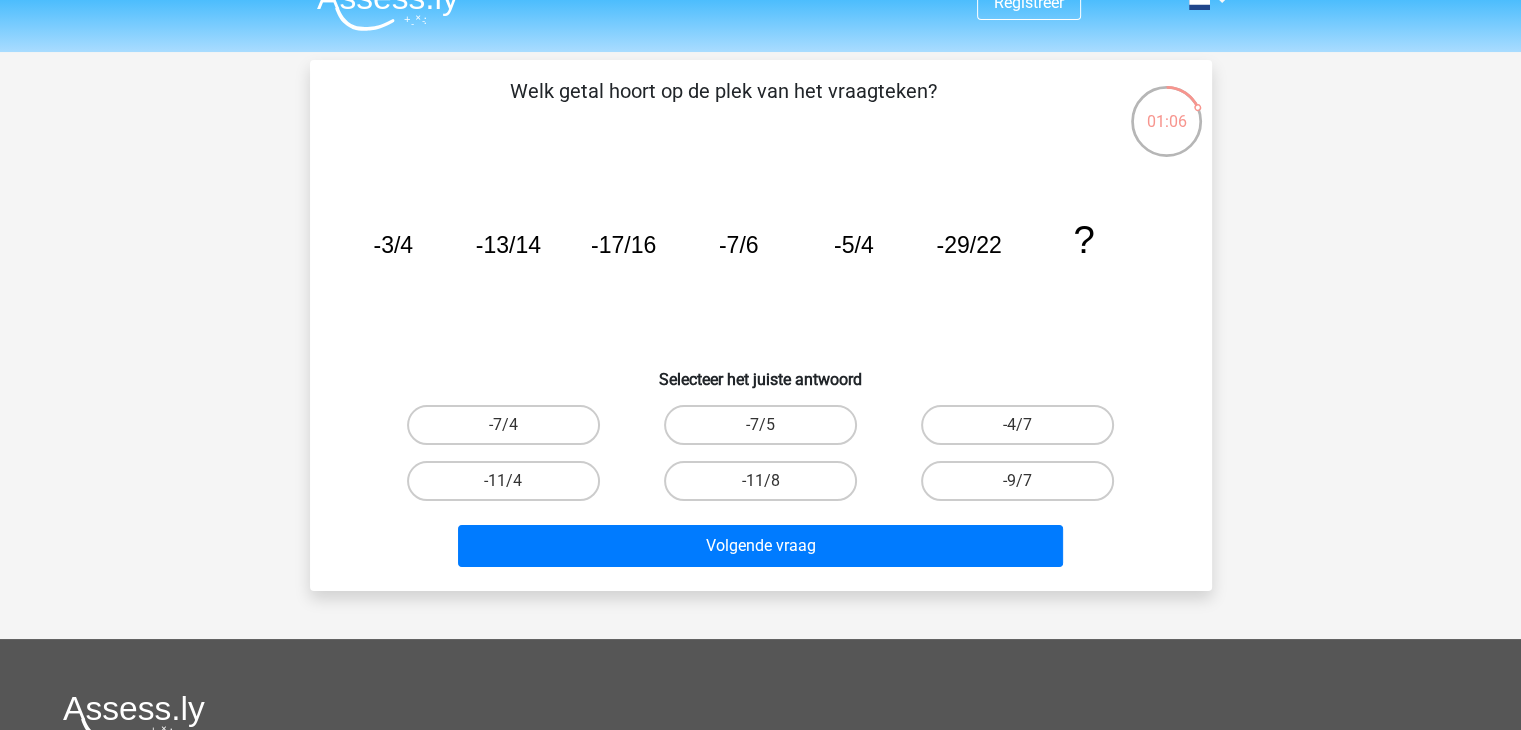 scroll, scrollTop: 0, scrollLeft: 0, axis: both 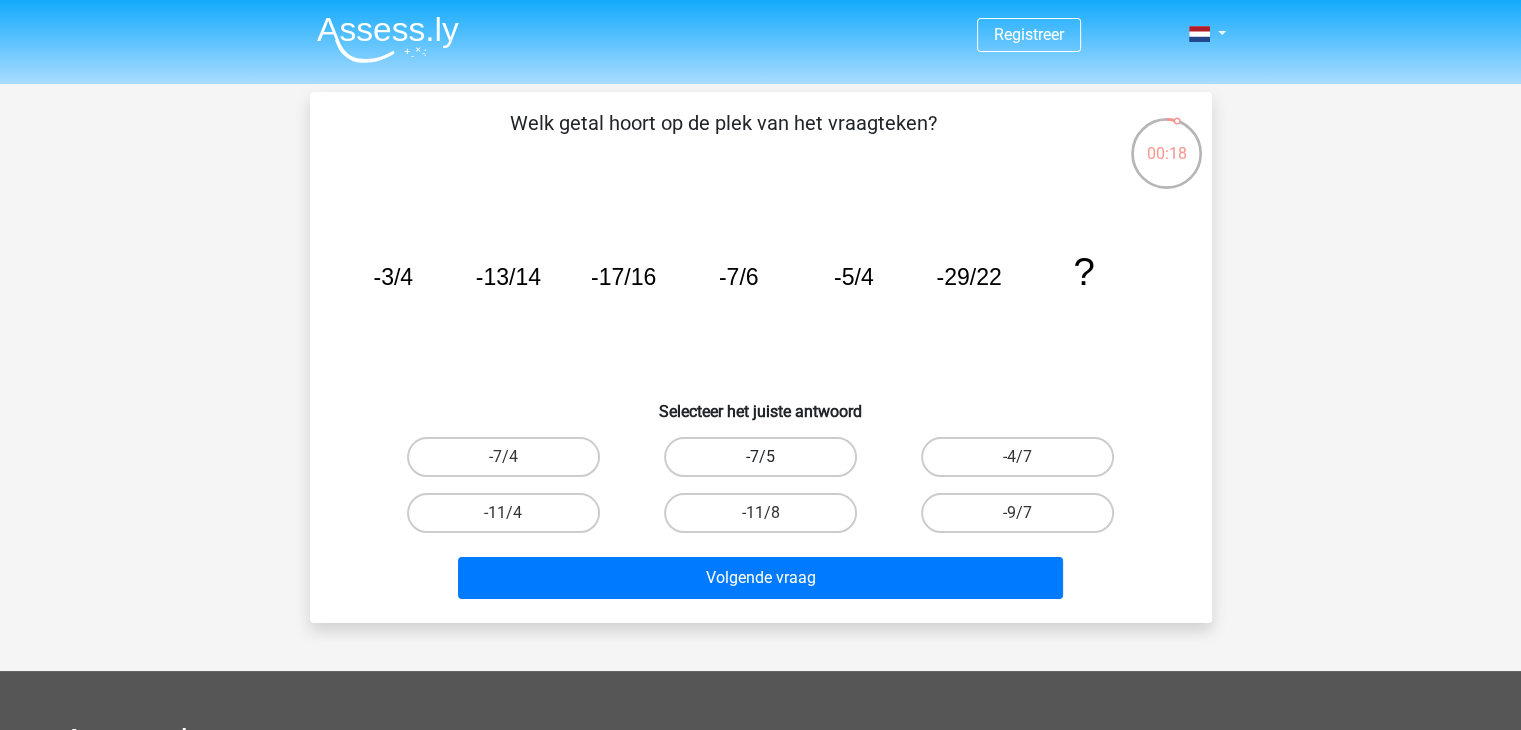 click on "-7/5" at bounding box center (760, 457) 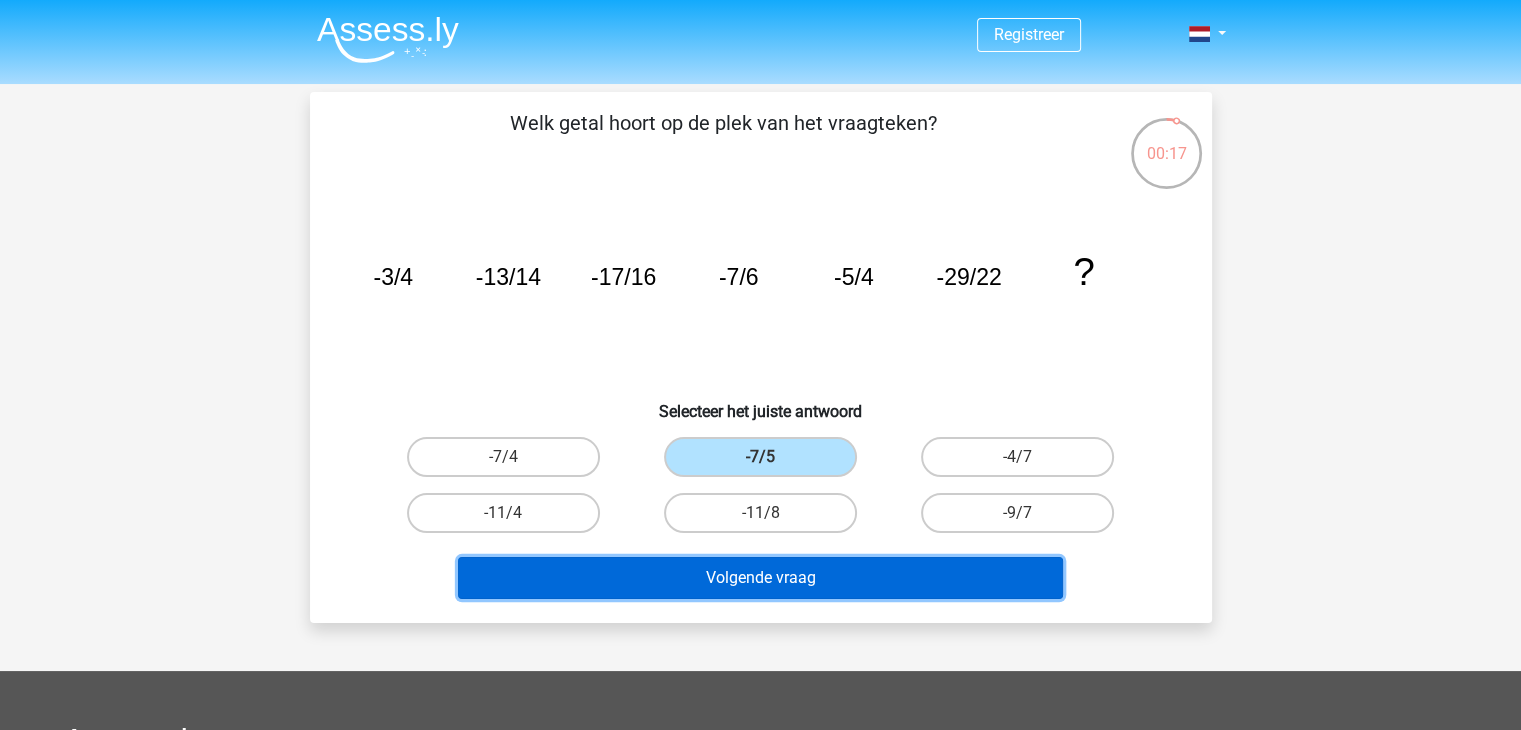 click on "Volgende vraag" at bounding box center [760, 578] 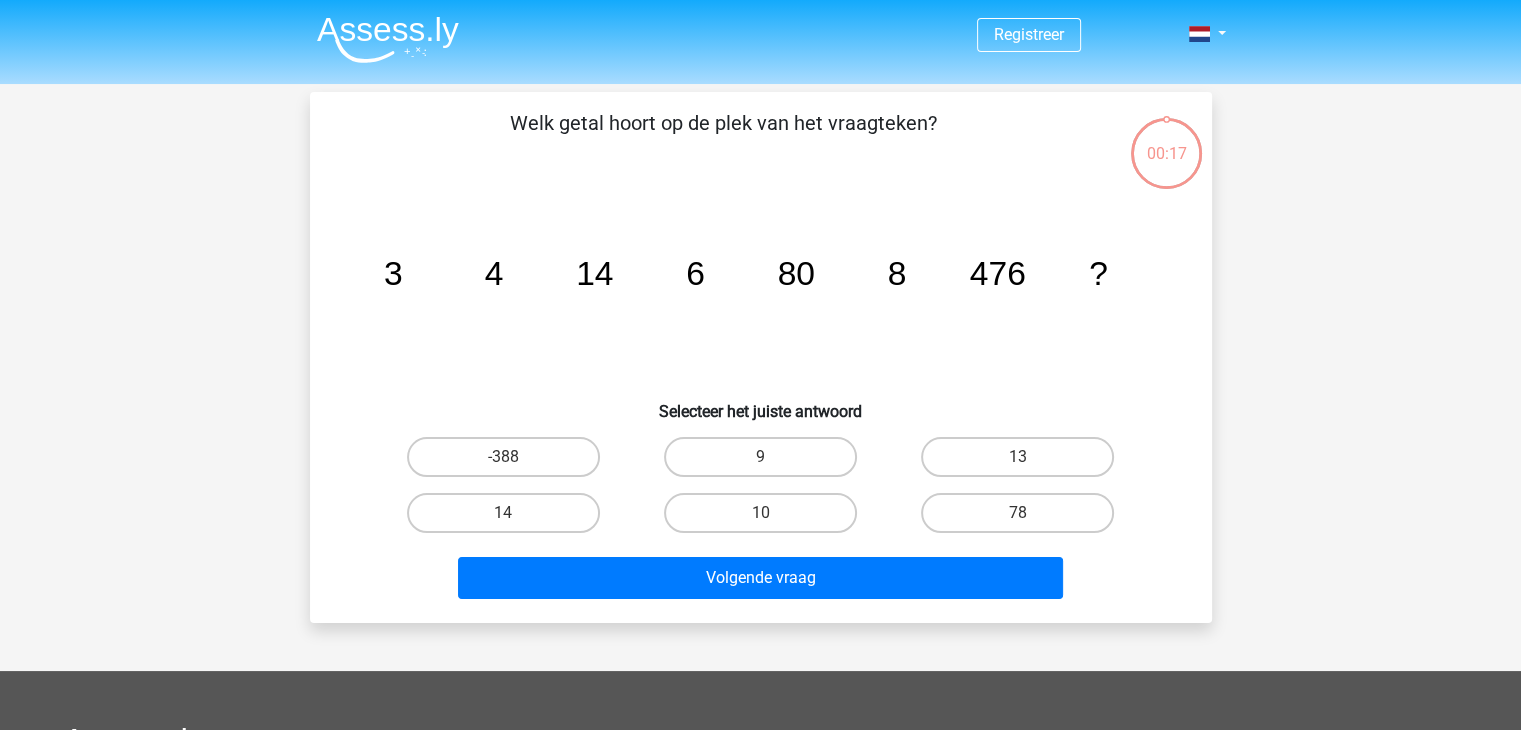 scroll, scrollTop: 92, scrollLeft: 0, axis: vertical 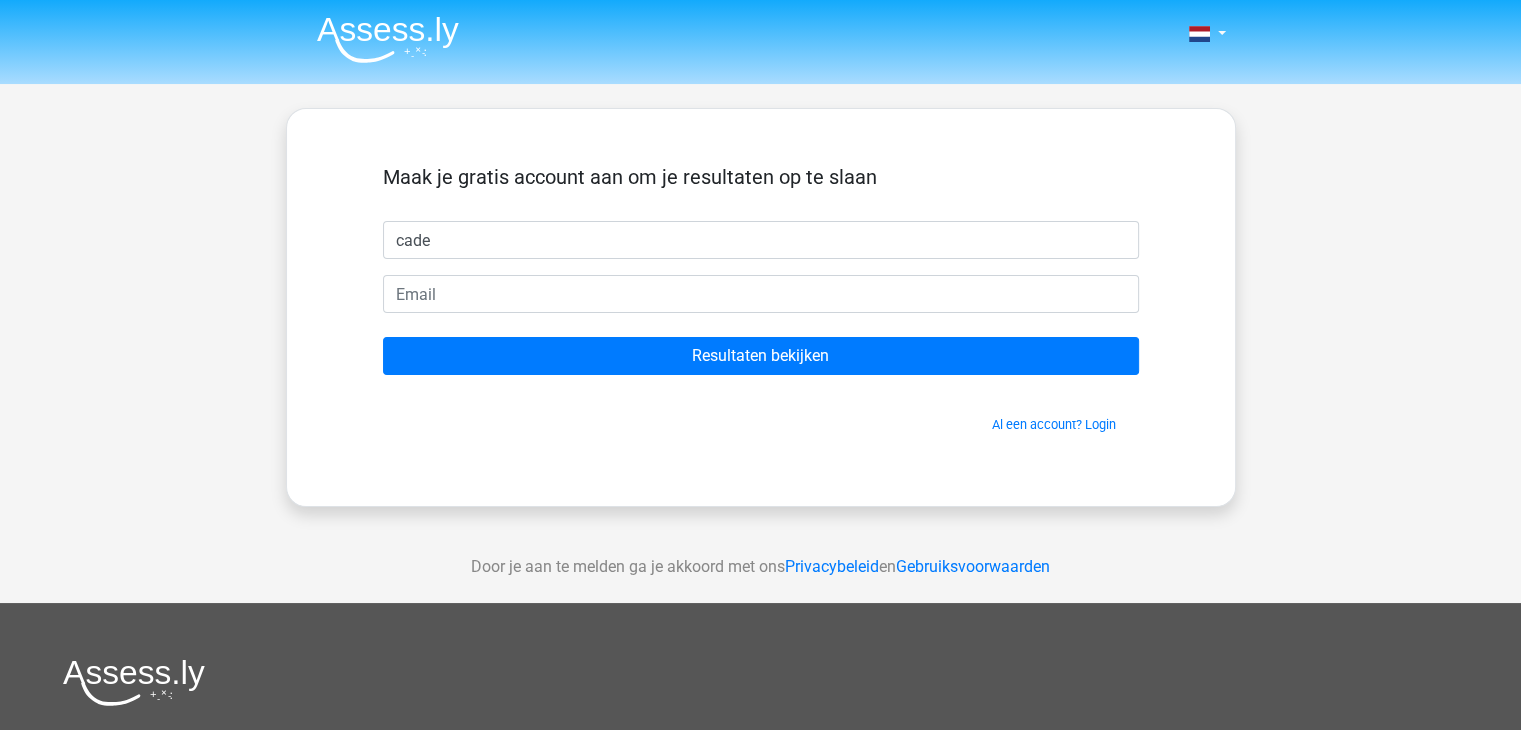 type on "[FIRST]" 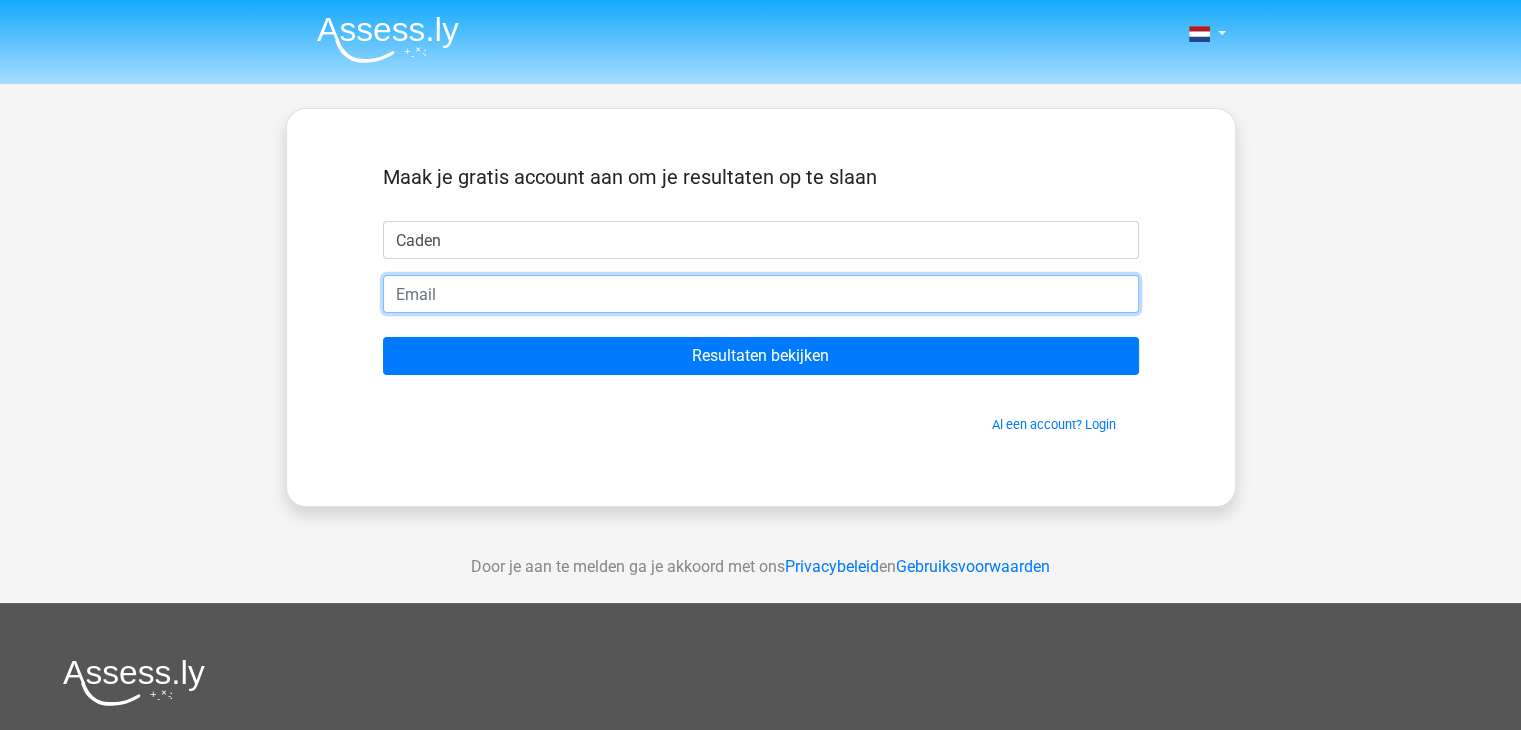 click at bounding box center (761, 294) 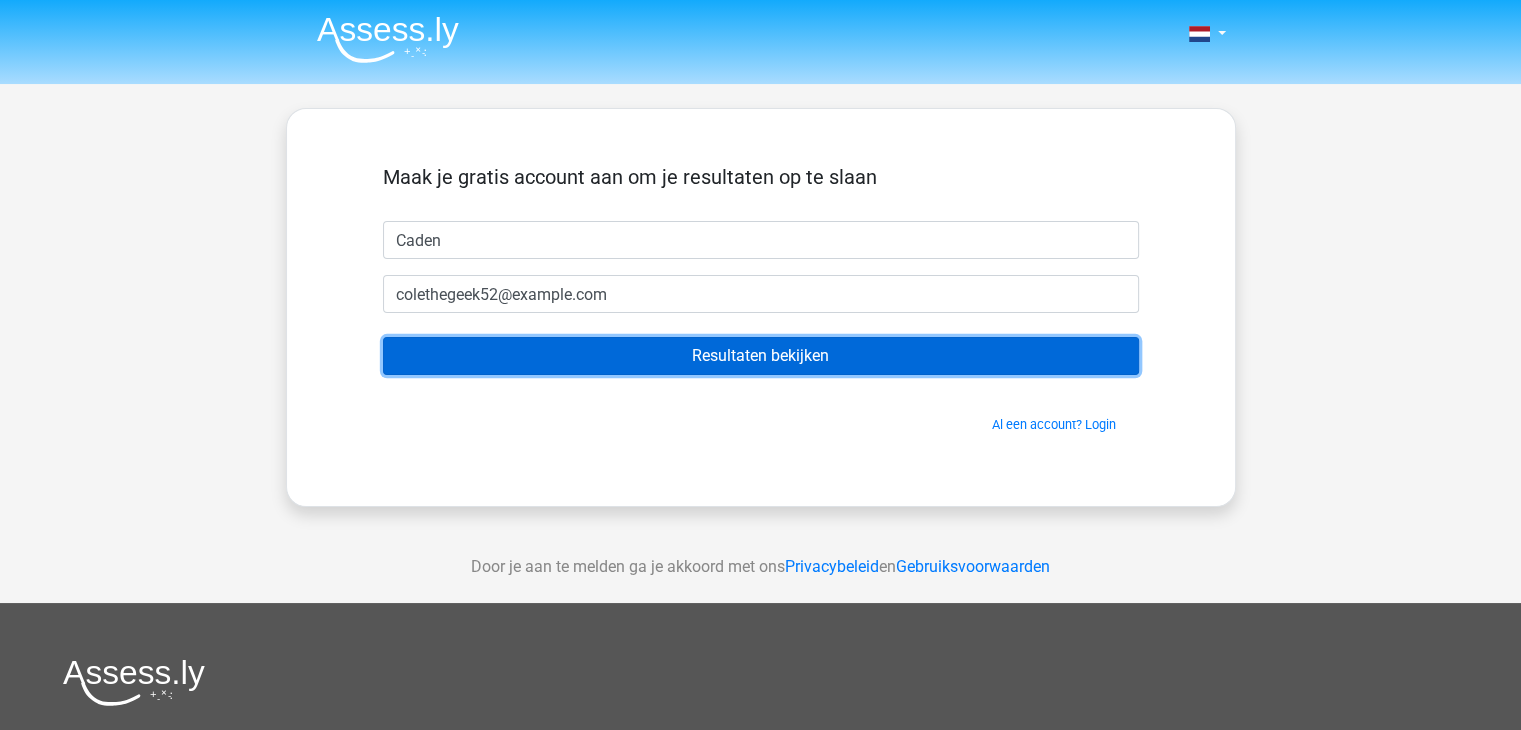 click on "Resultaten bekijken" at bounding box center [761, 356] 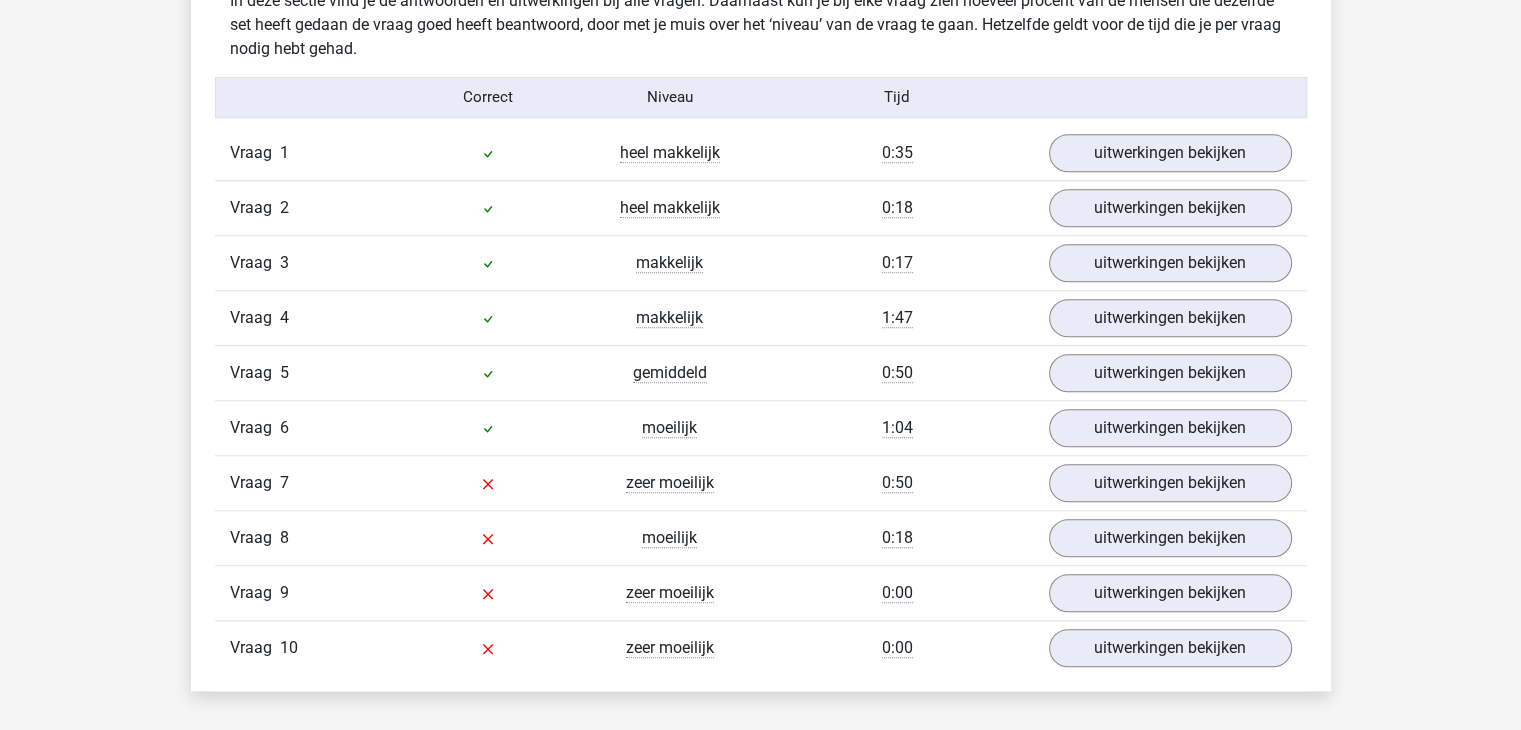 scroll, scrollTop: 1900, scrollLeft: 0, axis: vertical 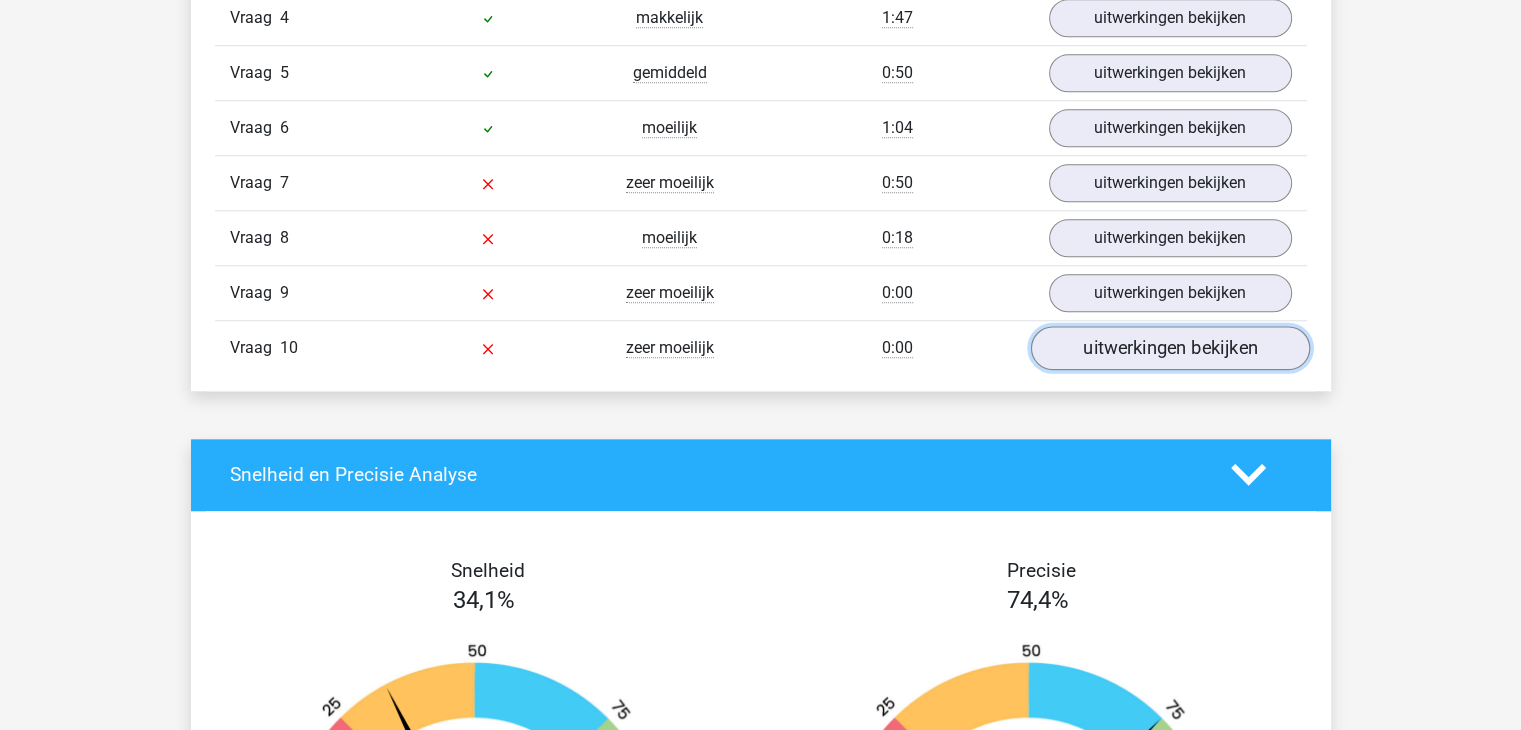 click on "uitwerkingen bekijken" at bounding box center [1169, 348] 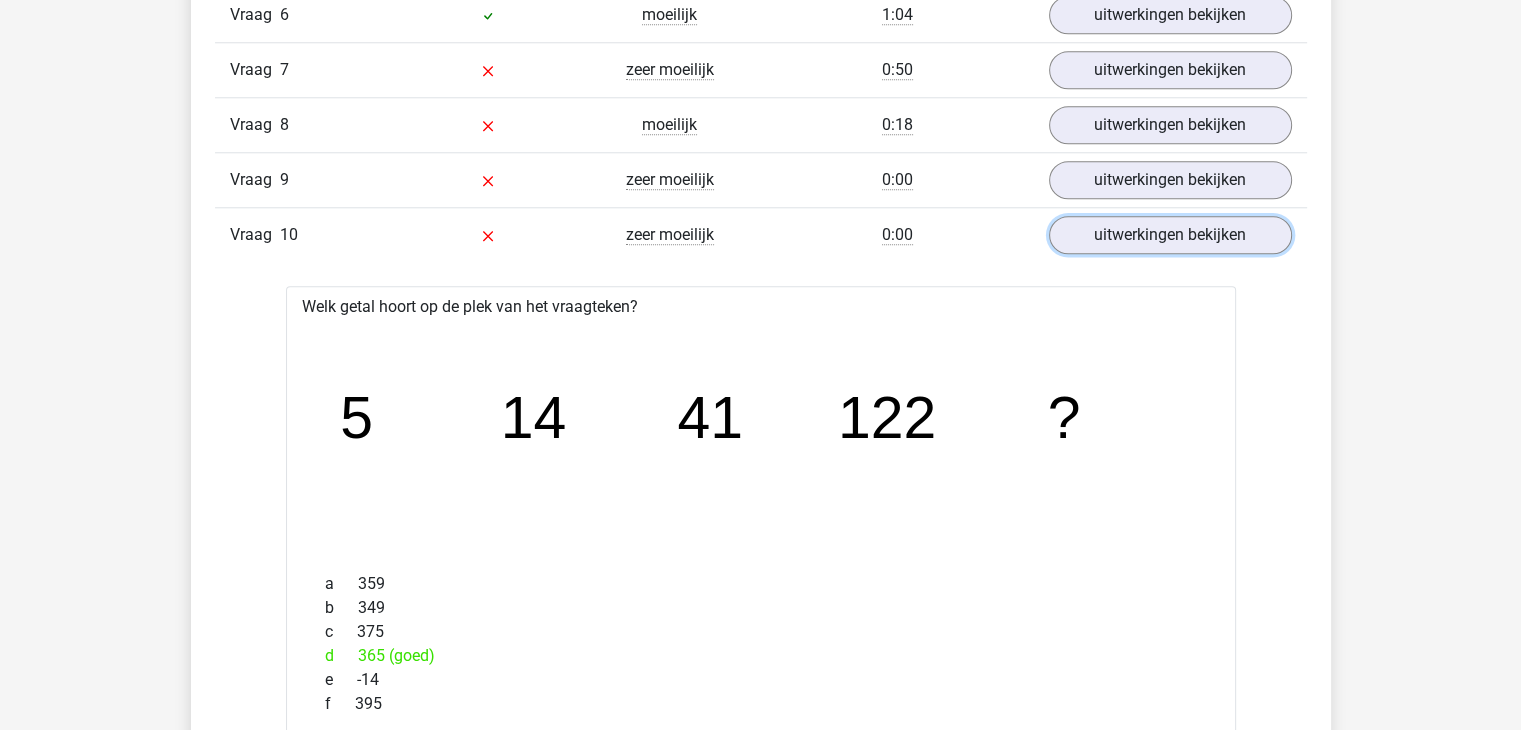scroll, scrollTop: 2100, scrollLeft: 0, axis: vertical 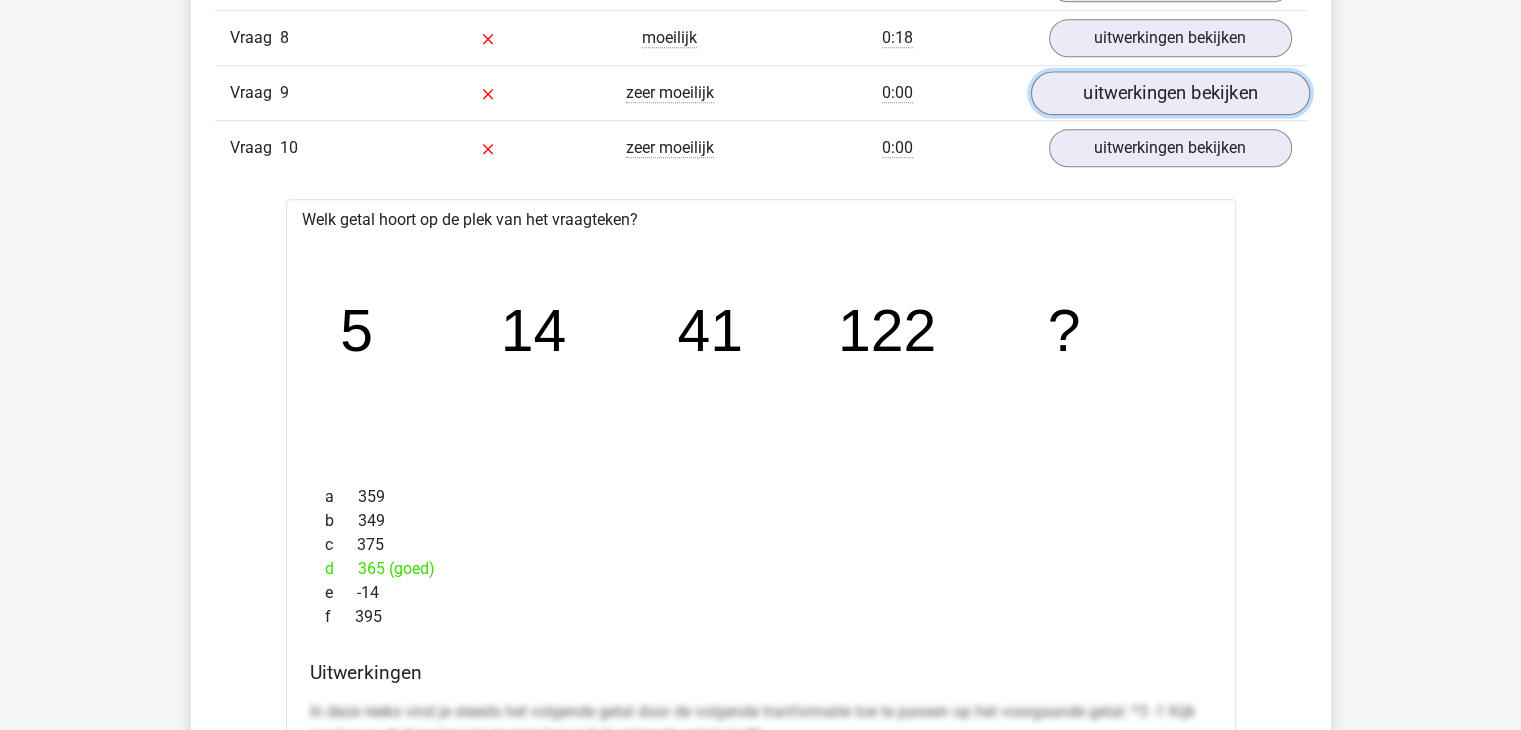 click on "uitwerkingen bekijken" at bounding box center (1169, 93) 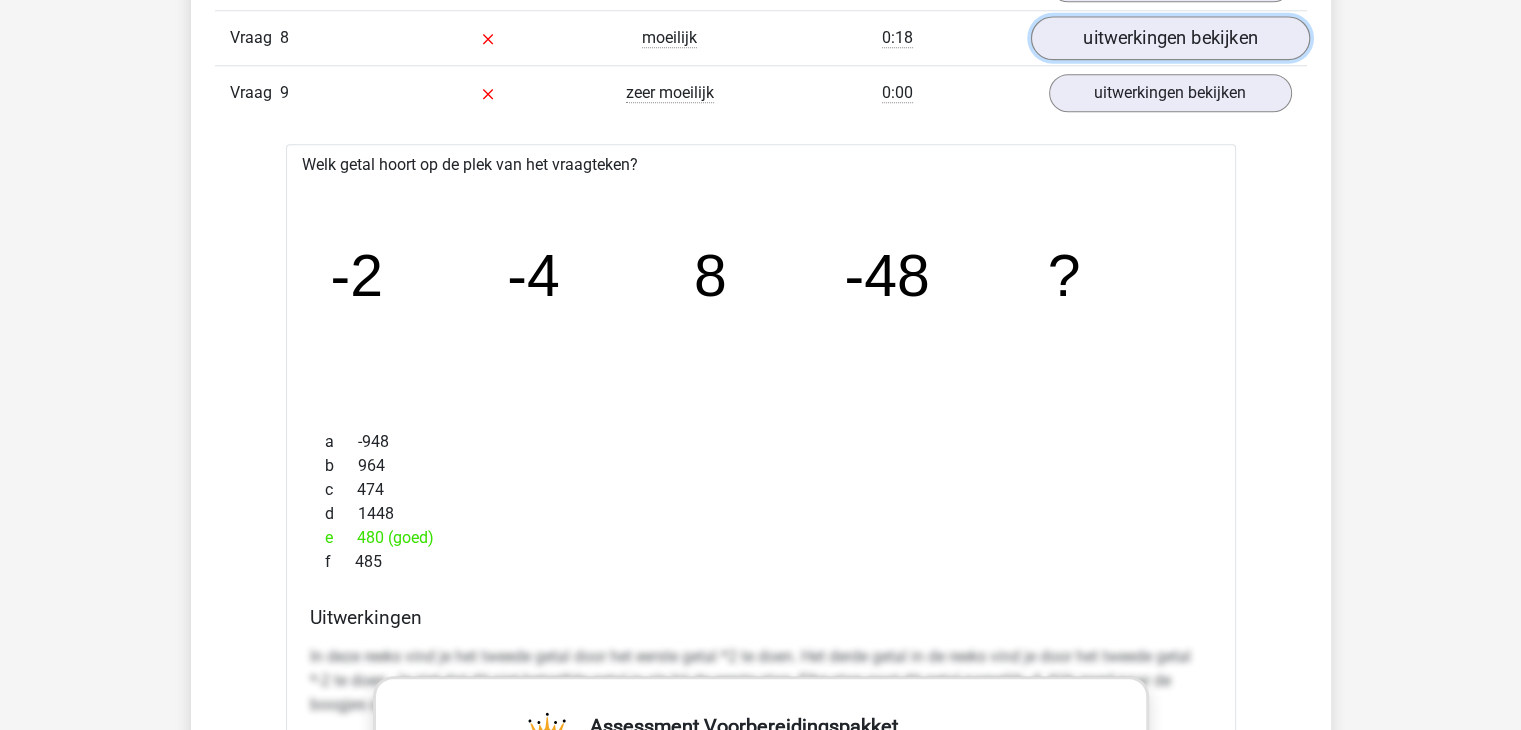 click on "uitwerkingen bekijken" at bounding box center (1169, 38) 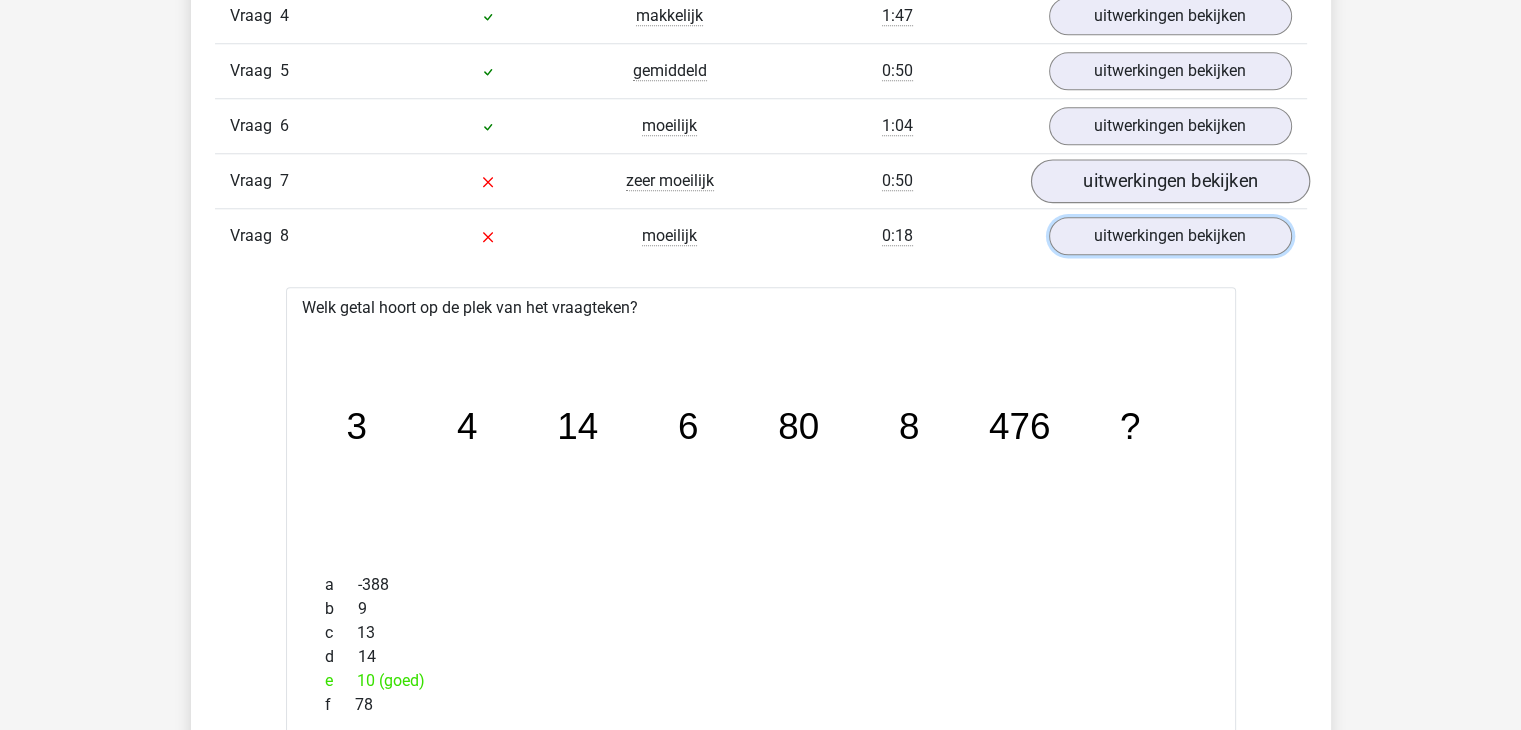 scroll, scrollTop: 1900, scrollLeft: 0, axis: vertical 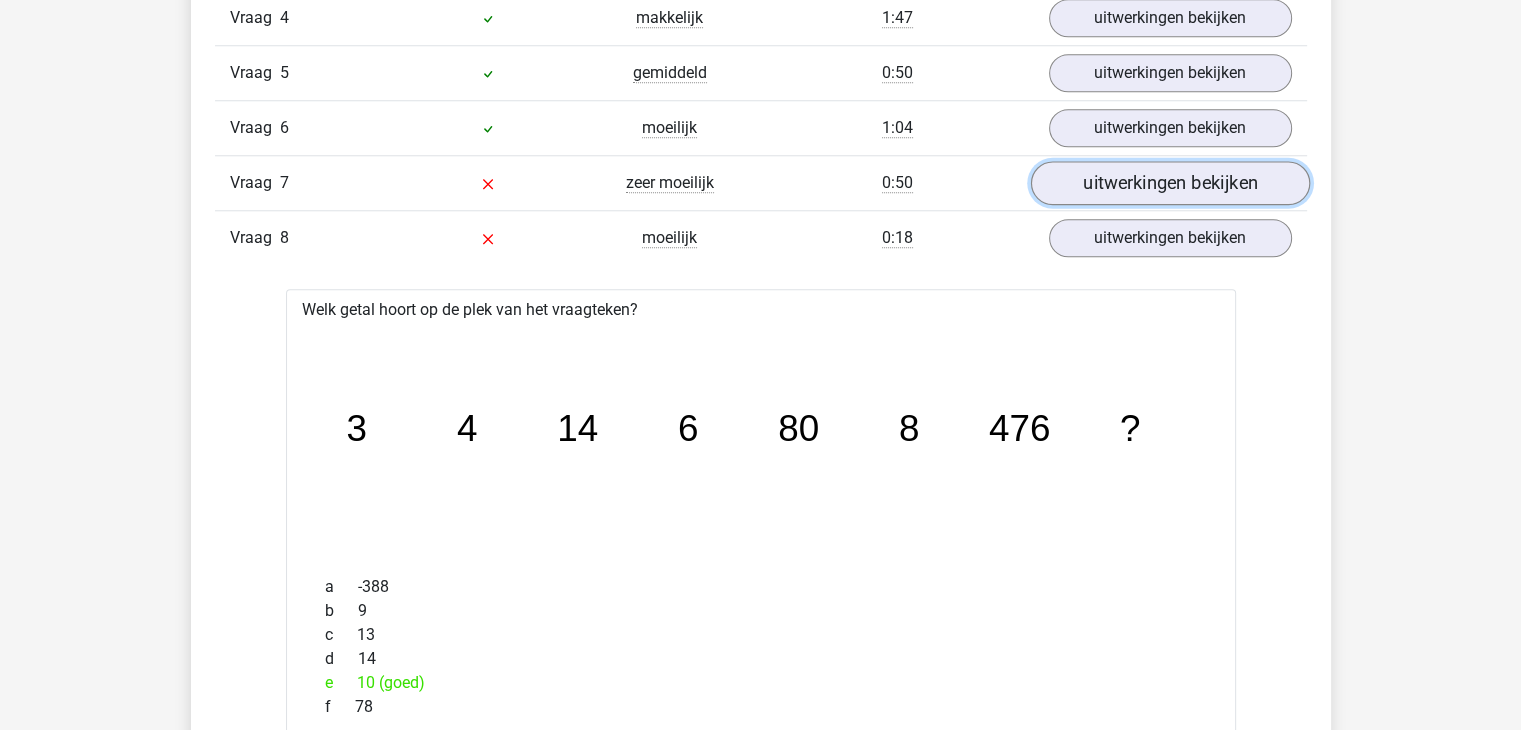 click on "uitwerkingen bekijken" at bounding box center (1169, 183) 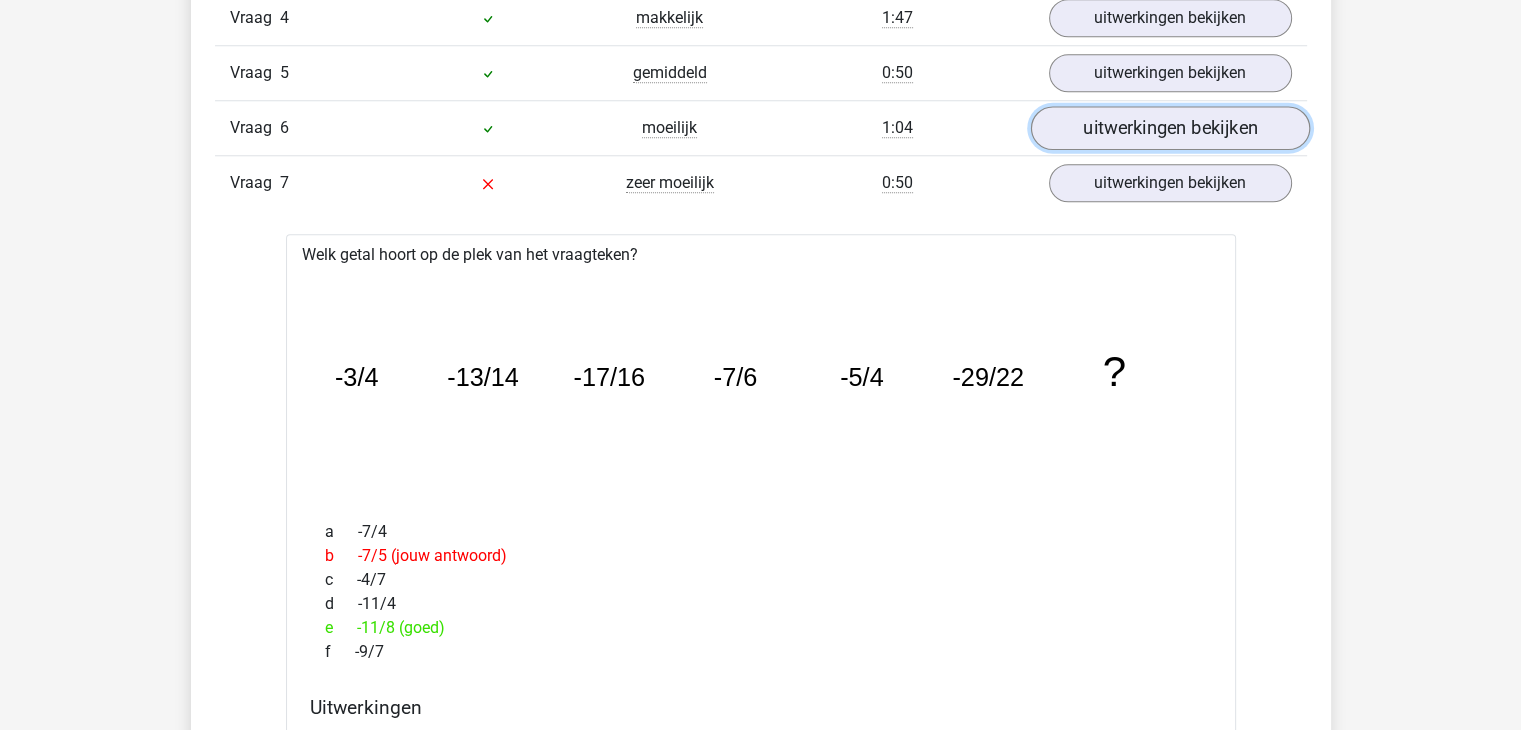 click on "uitwerkingen bekijken" at bounding box center [1169, 128] 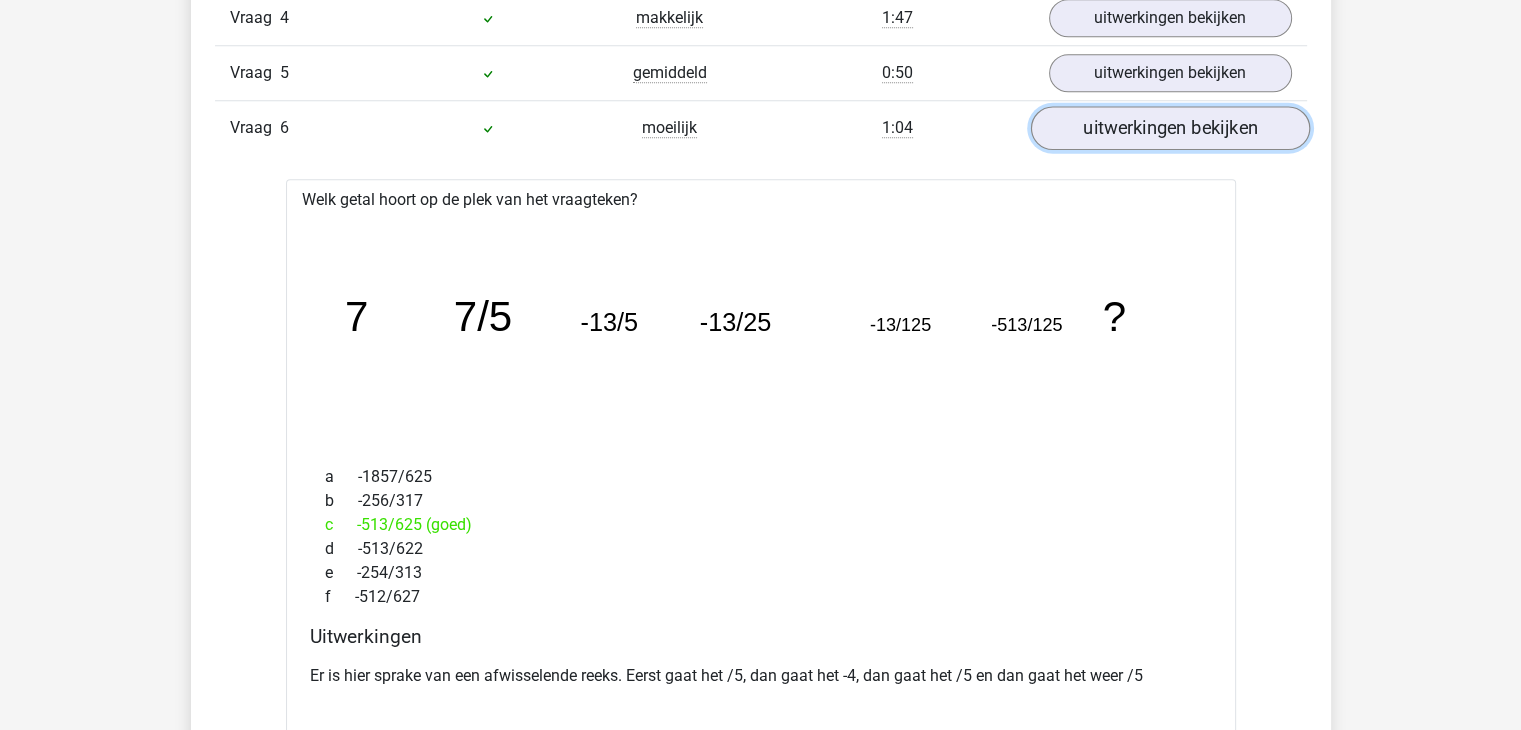 click on "uitwerkingen bekijken" at bounding box center [1169, 128] 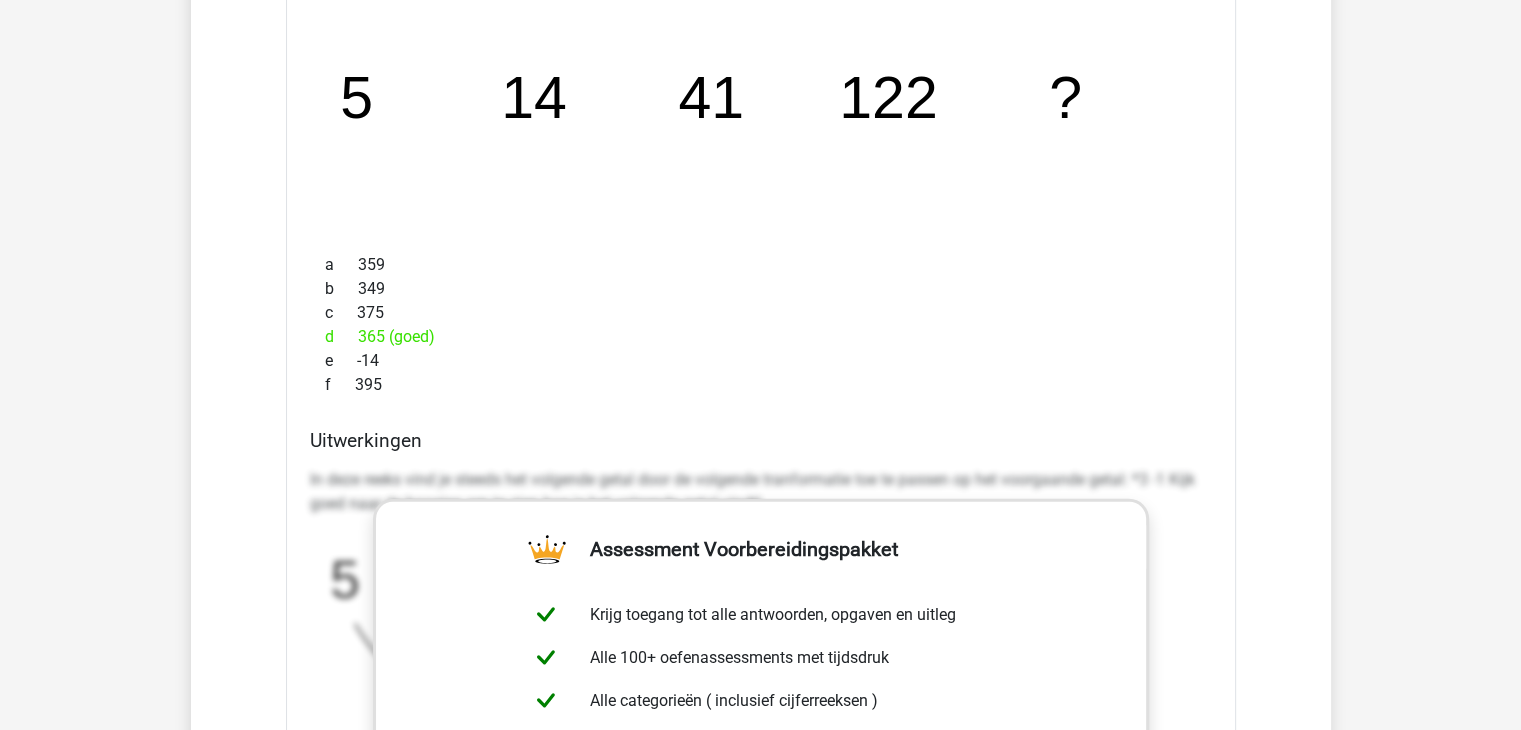scroll, scrollTop: 5800, scrollLeft: 0, axis: vertical 